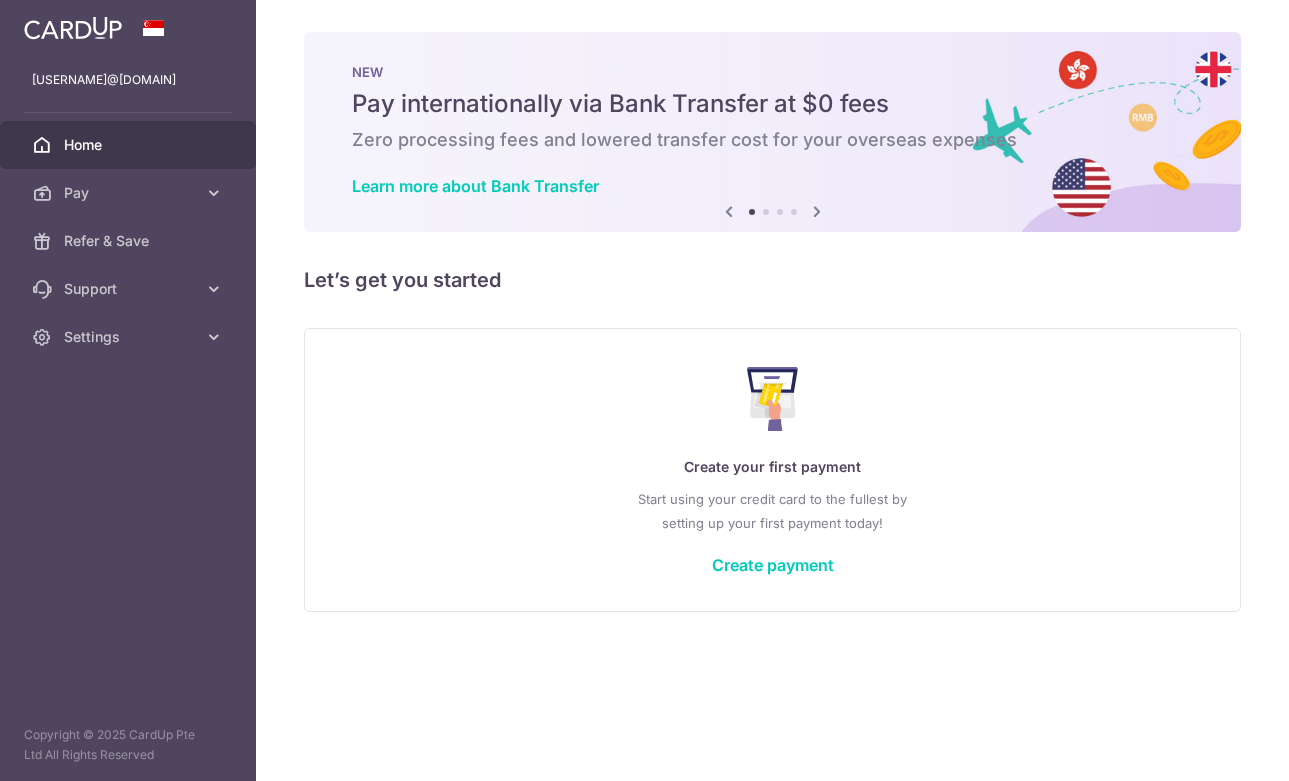 scroll, scrollTop: 0, scrollLeft: 0, axis: both 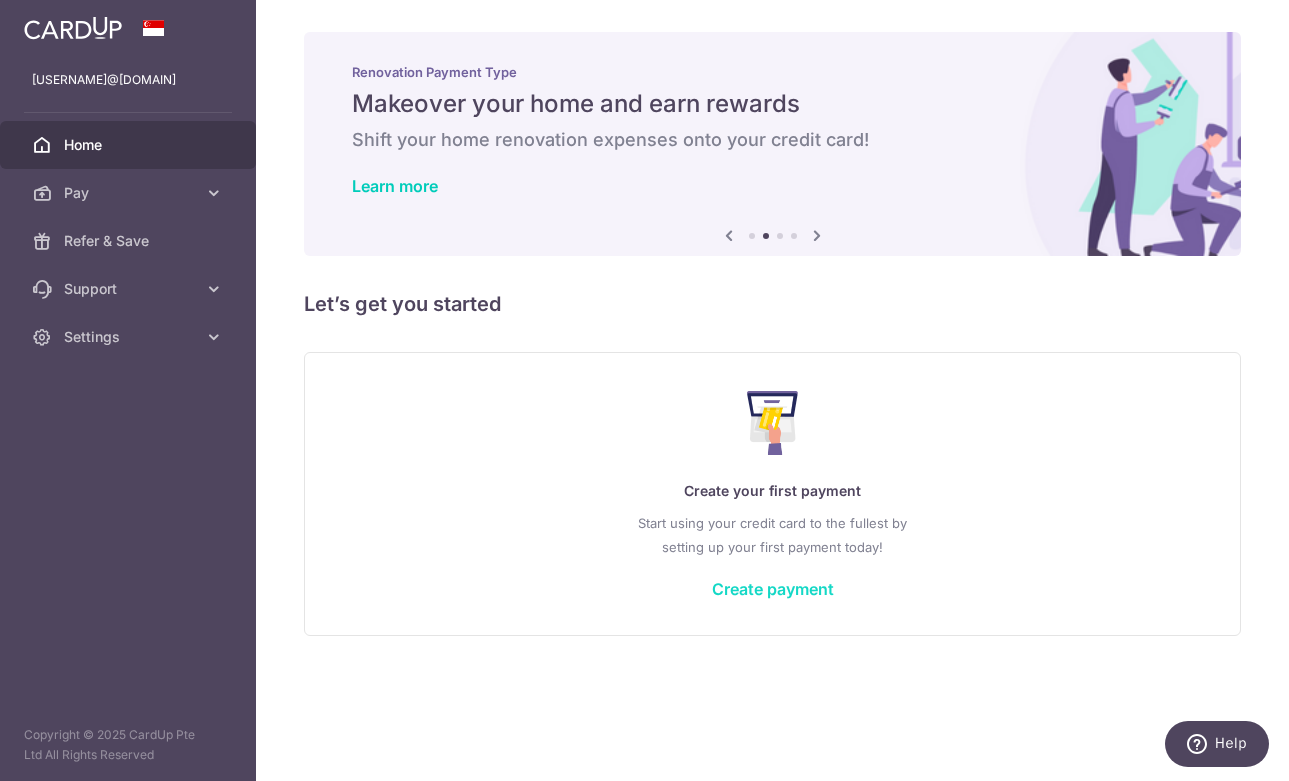 click on "Create payment" at bounding box center [773, 589] 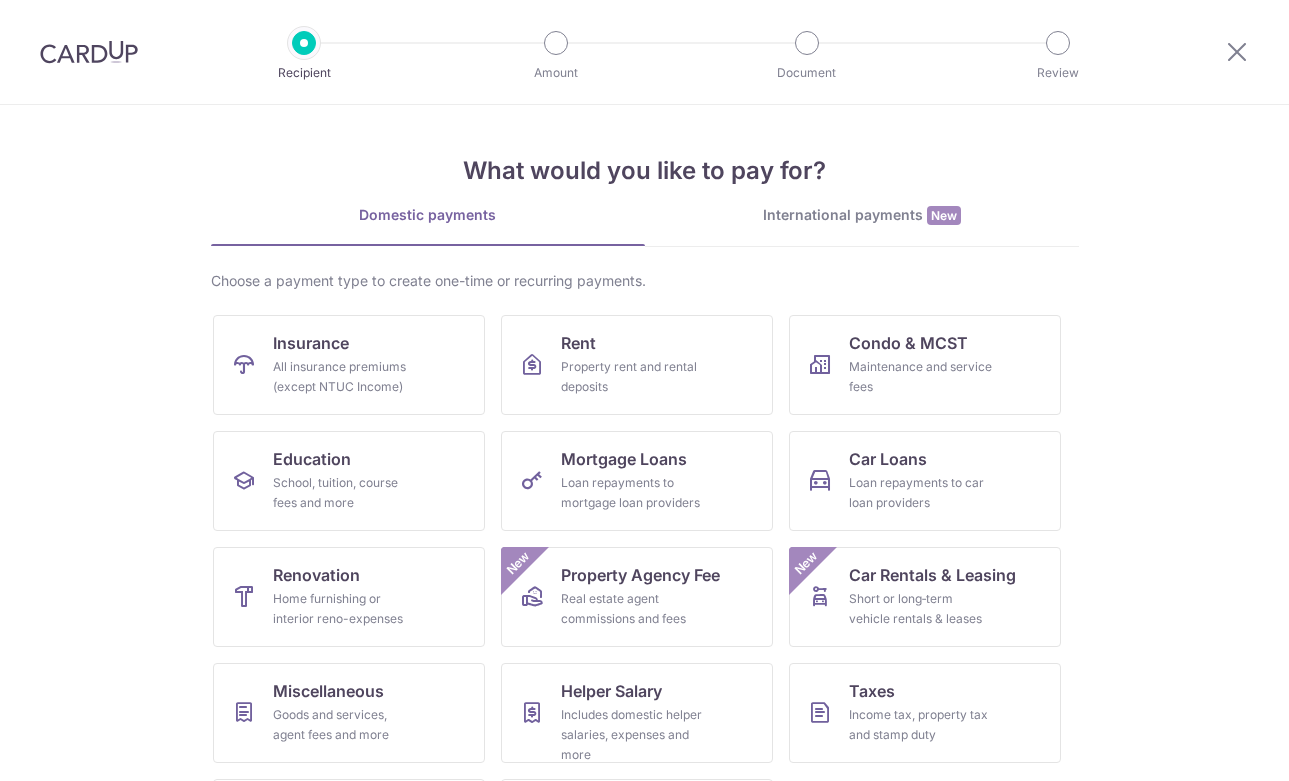 scroll, scrollTop: 0, scrollLeft: 0, axis: both 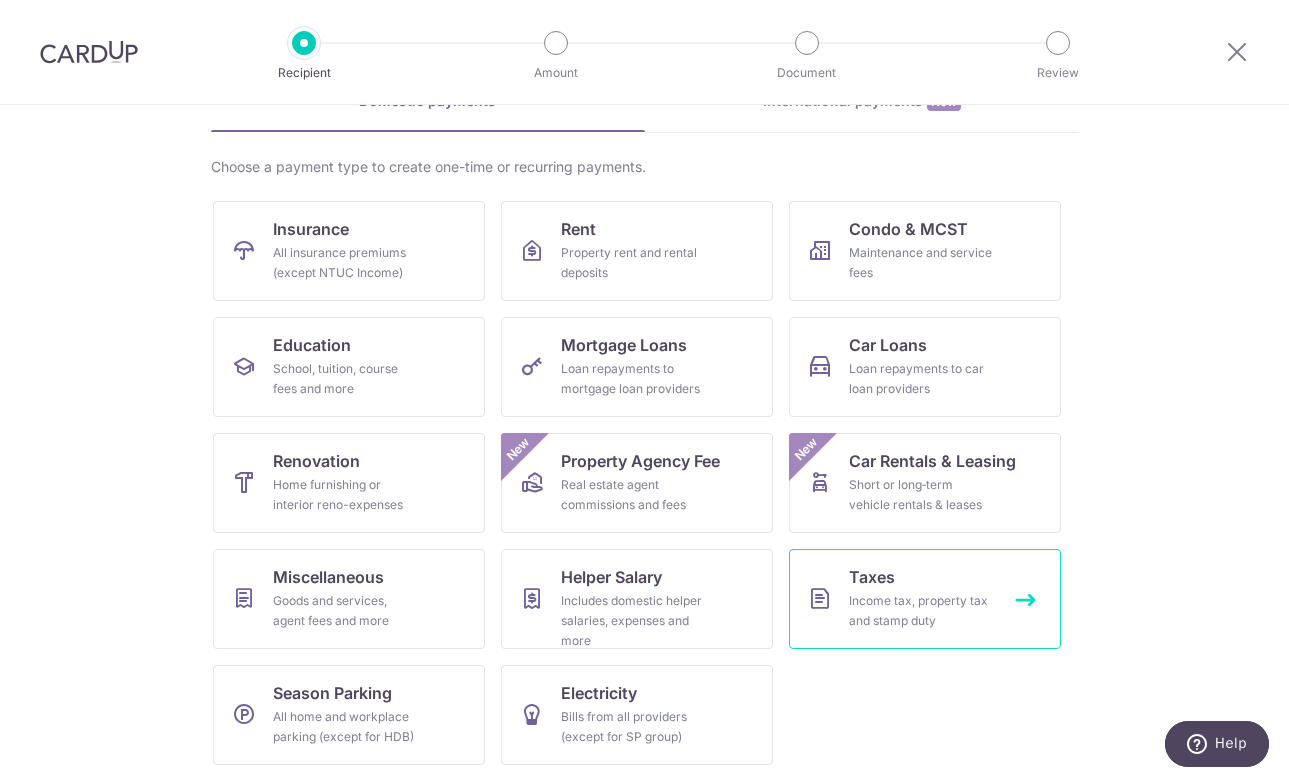 click on "Taxes" at bounding box center [872, 577] 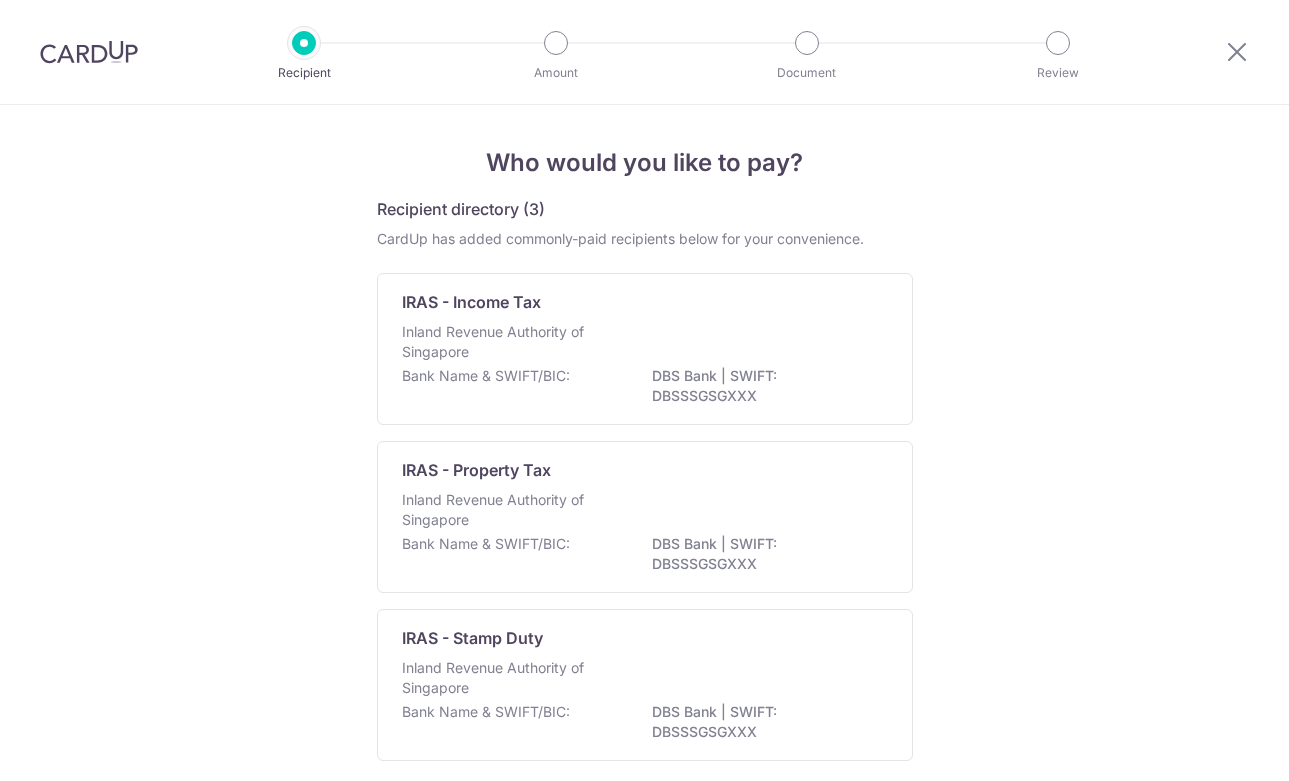 scroll, scrollTop: 0, scrollLeft: 0, axis: both 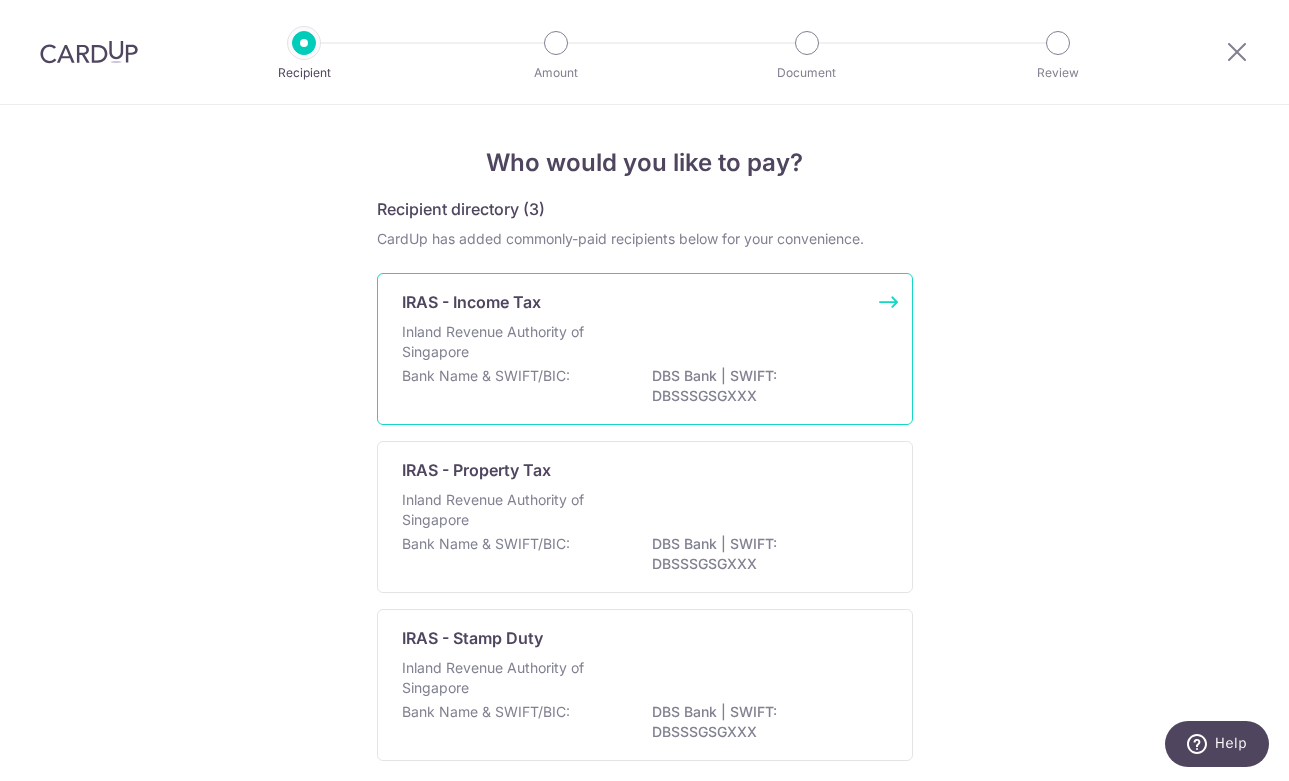 click on "DBS Bank | SWIFT: DBSSSGSGXXX" at bounding box center [764, 386] 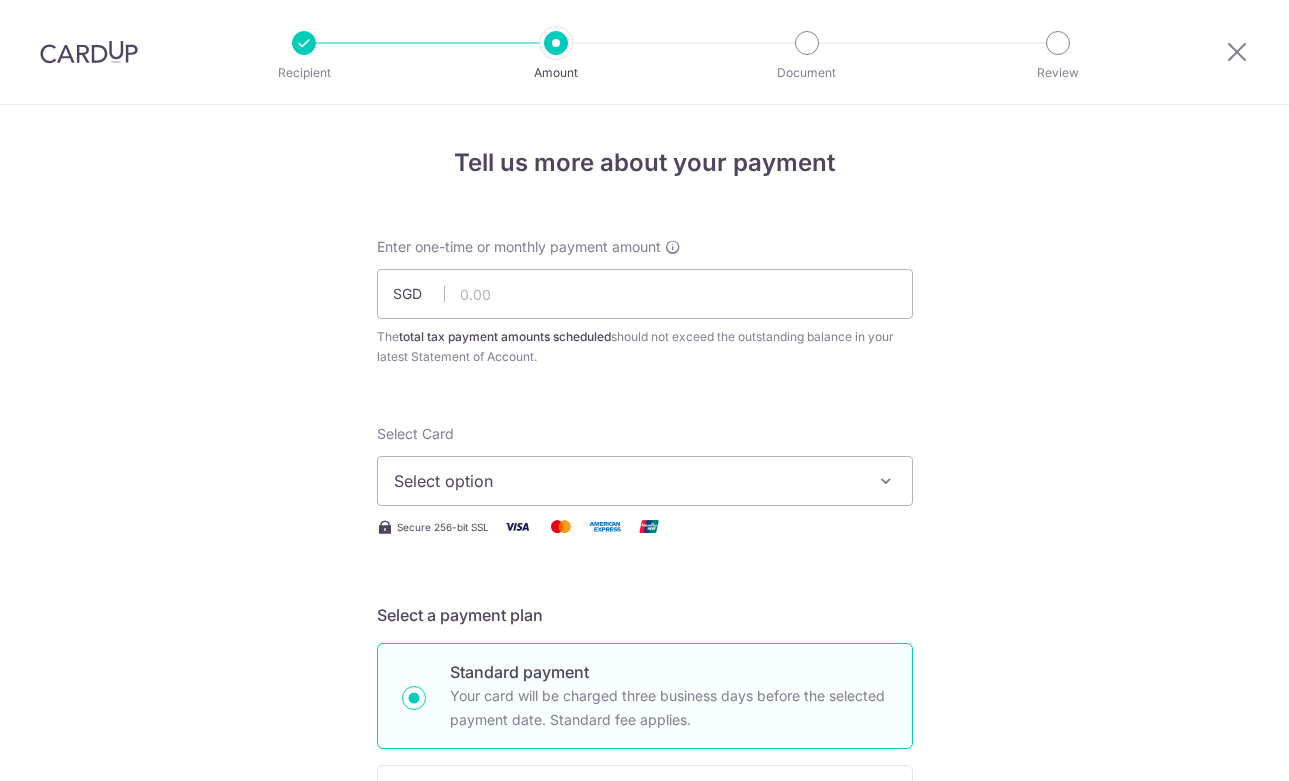scroll, scrollTop: 0, scrollLeft: 0, axis: both 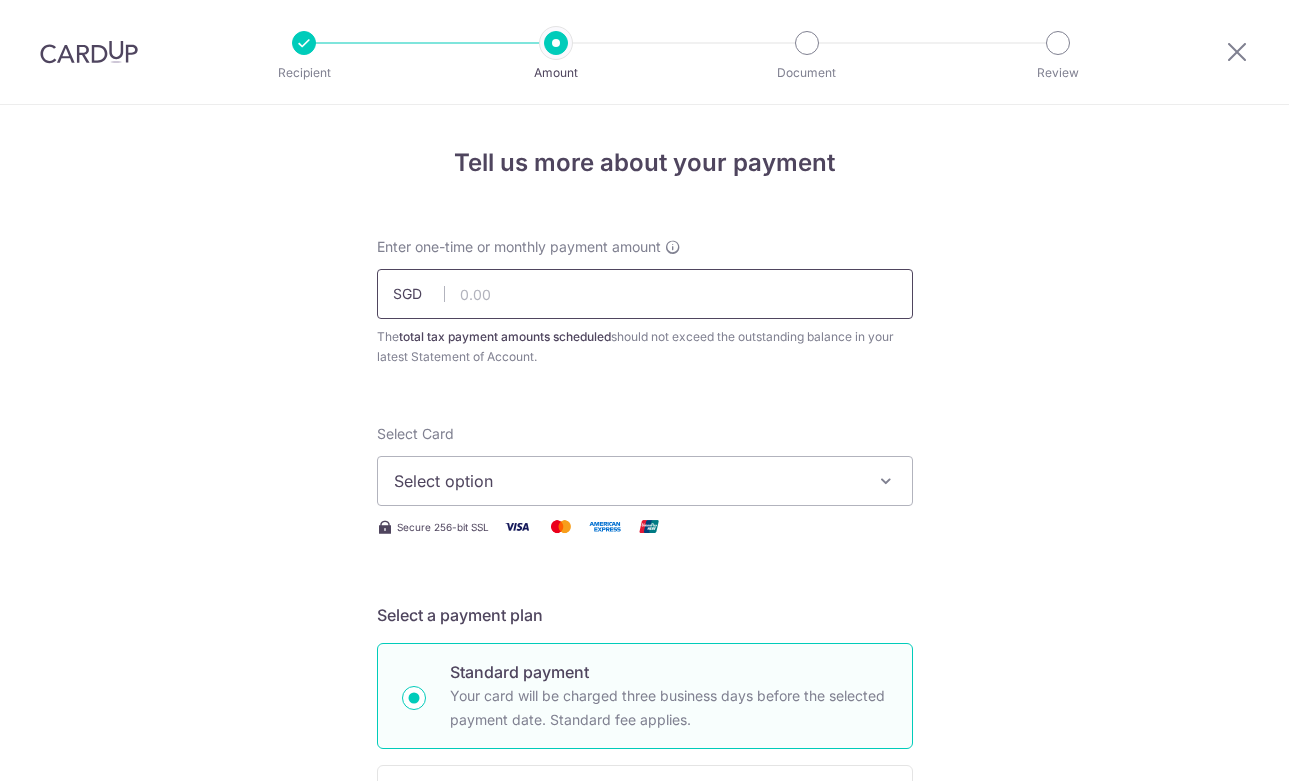 click at bounding box center [645, 294] 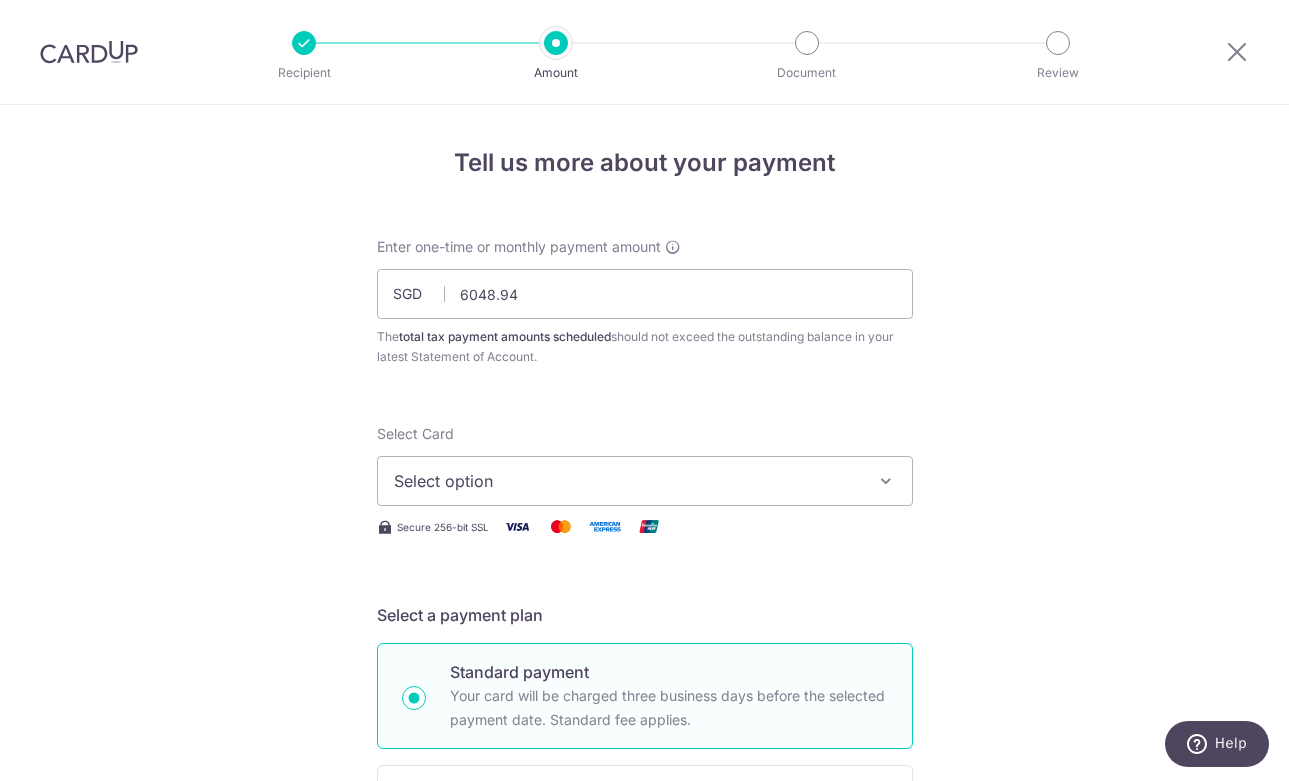 click on "Select option" at bounding box center (627, 481) 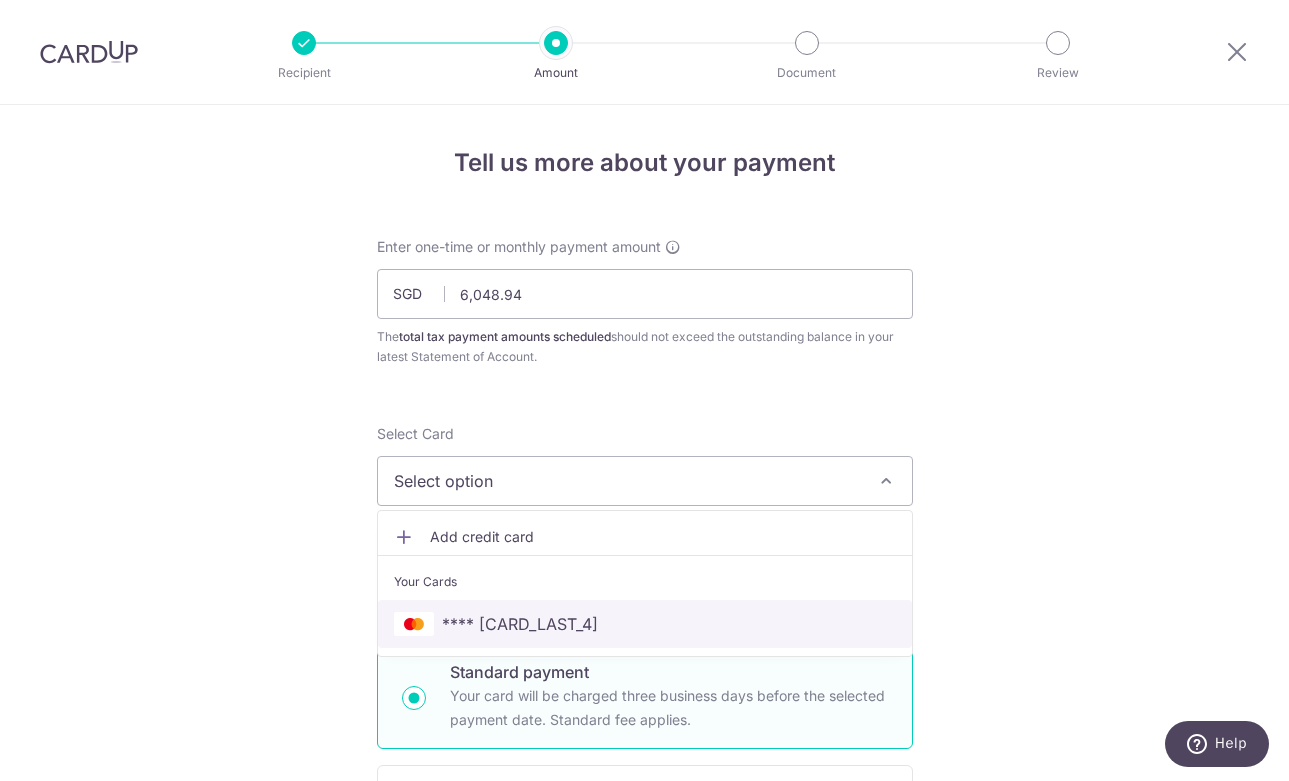 click on "**** [LAST4]" at bounding box center [645, 624] 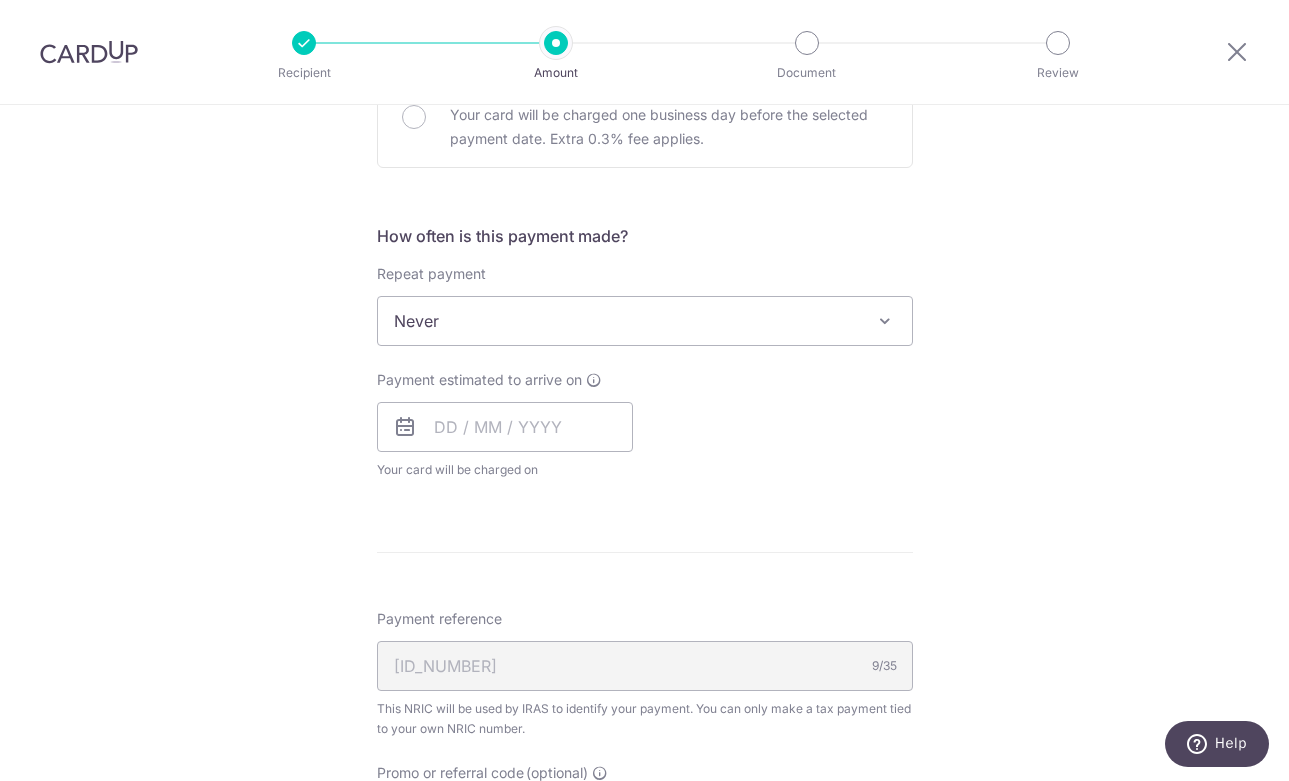 scroll, scrollTop: 726, scrollLeft: 0, axis: vertical 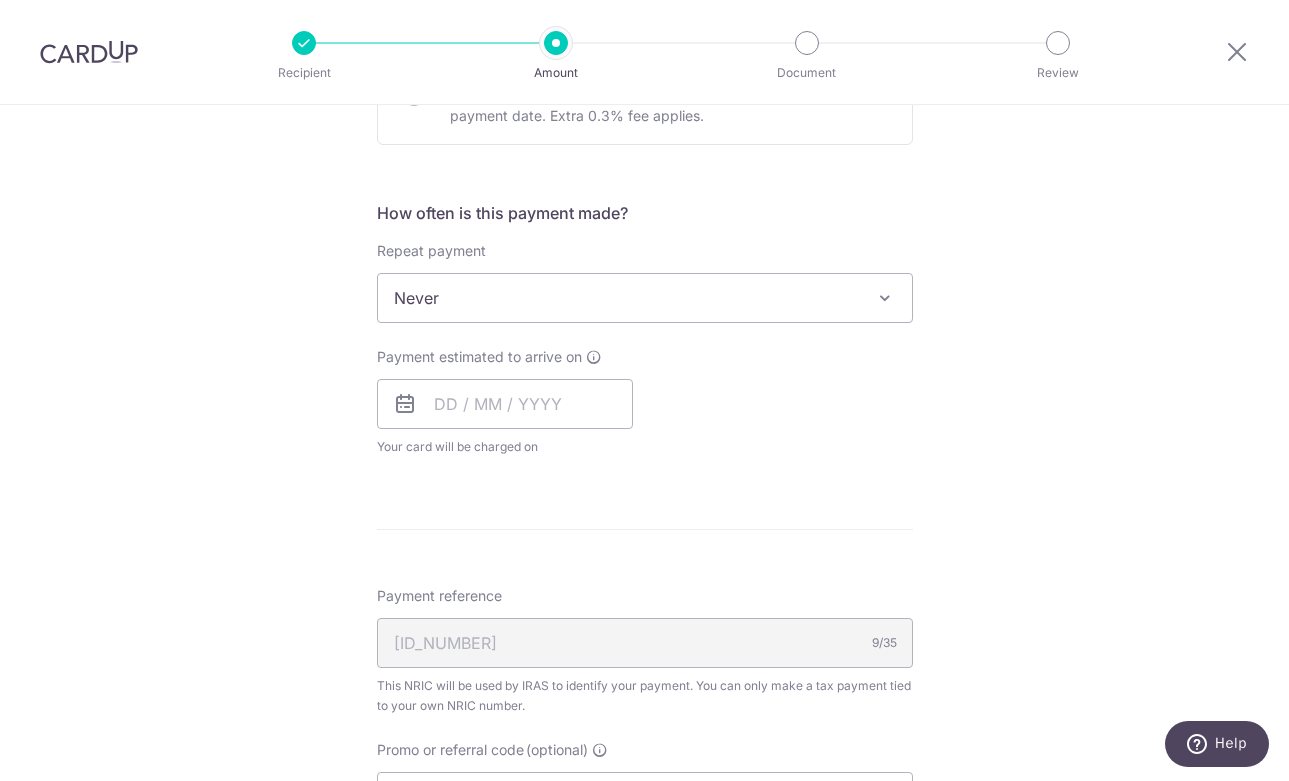 click on "Never" at bounding box center (645, 298) 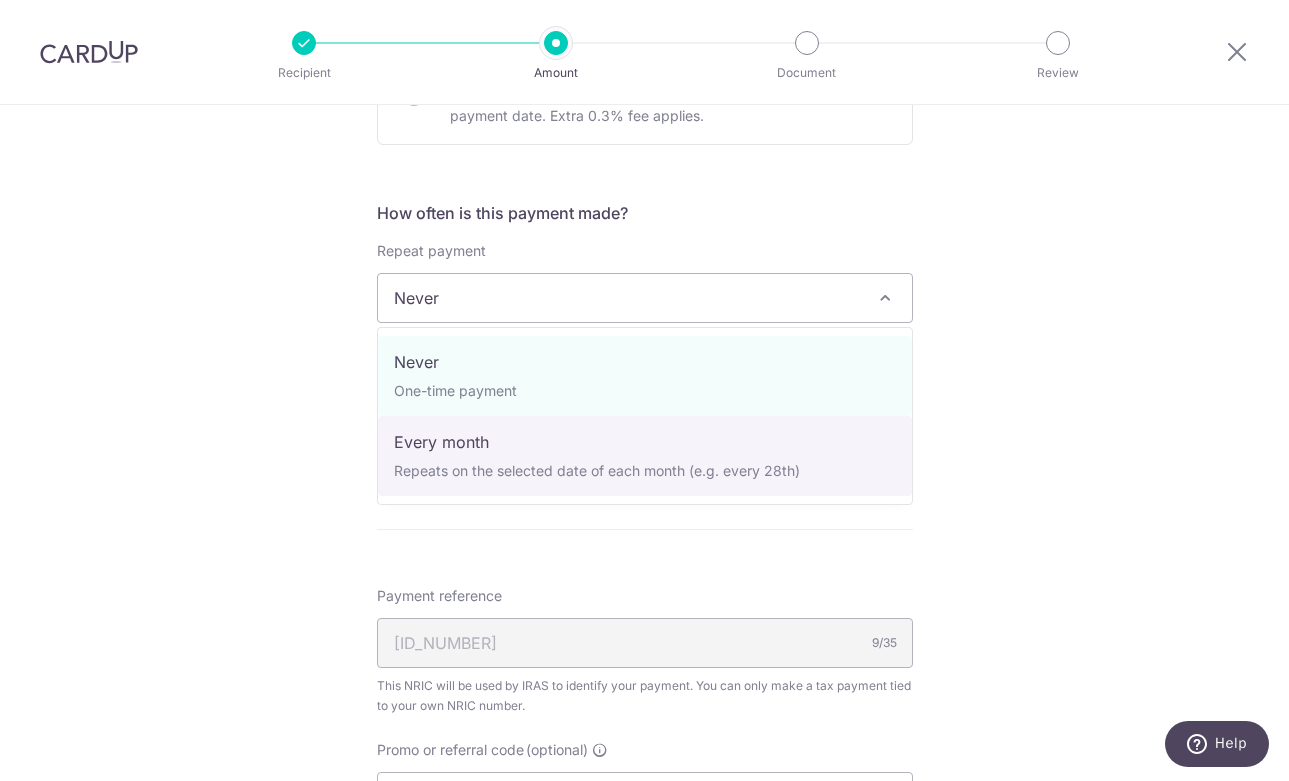 select on "3" 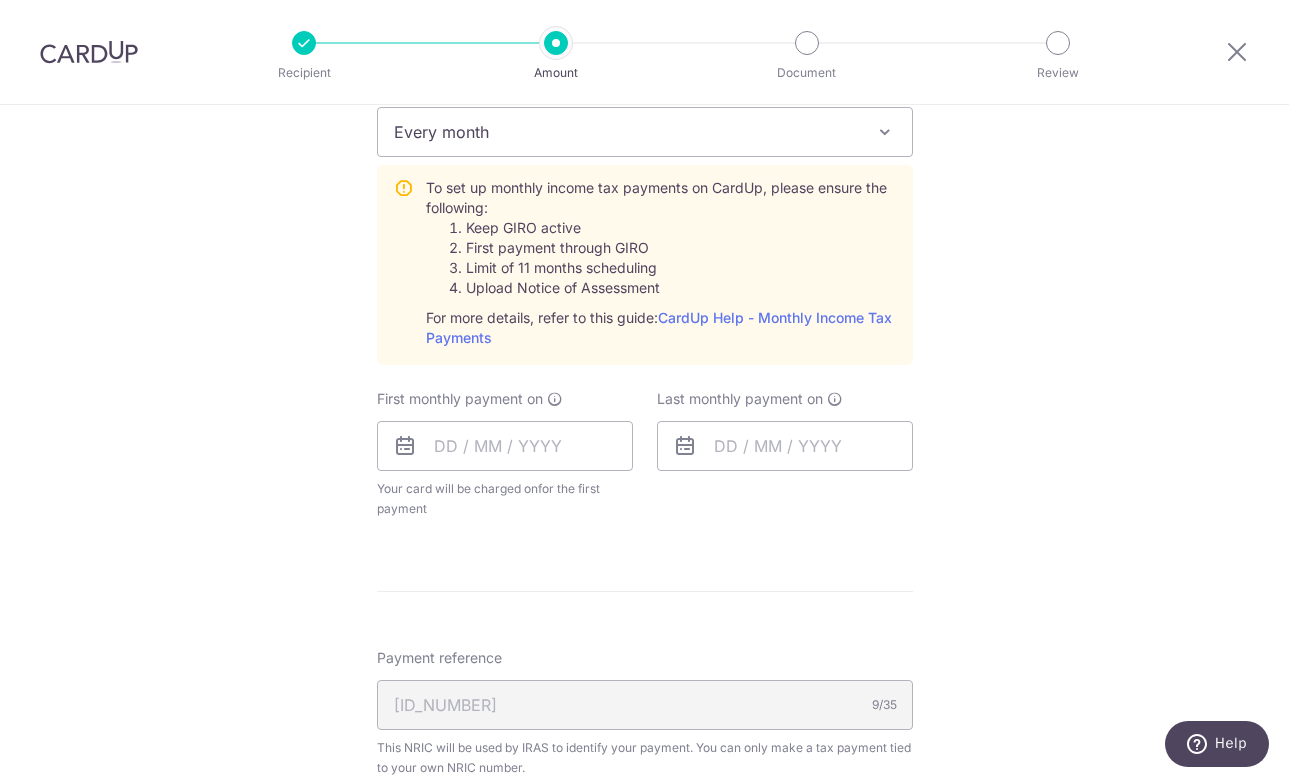 scroll, scrollTop: 901, scrollLeft: 0, axis: vertical 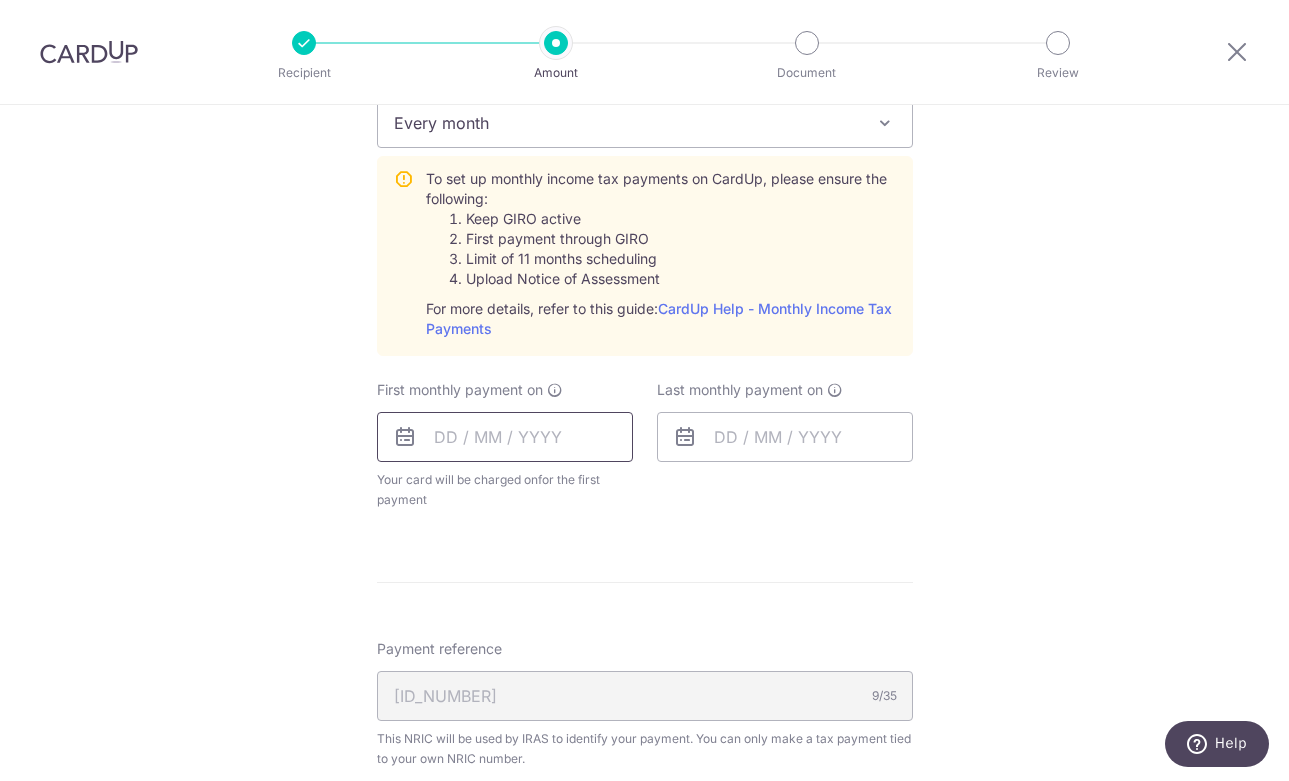 click at bounding box center (505, 437) 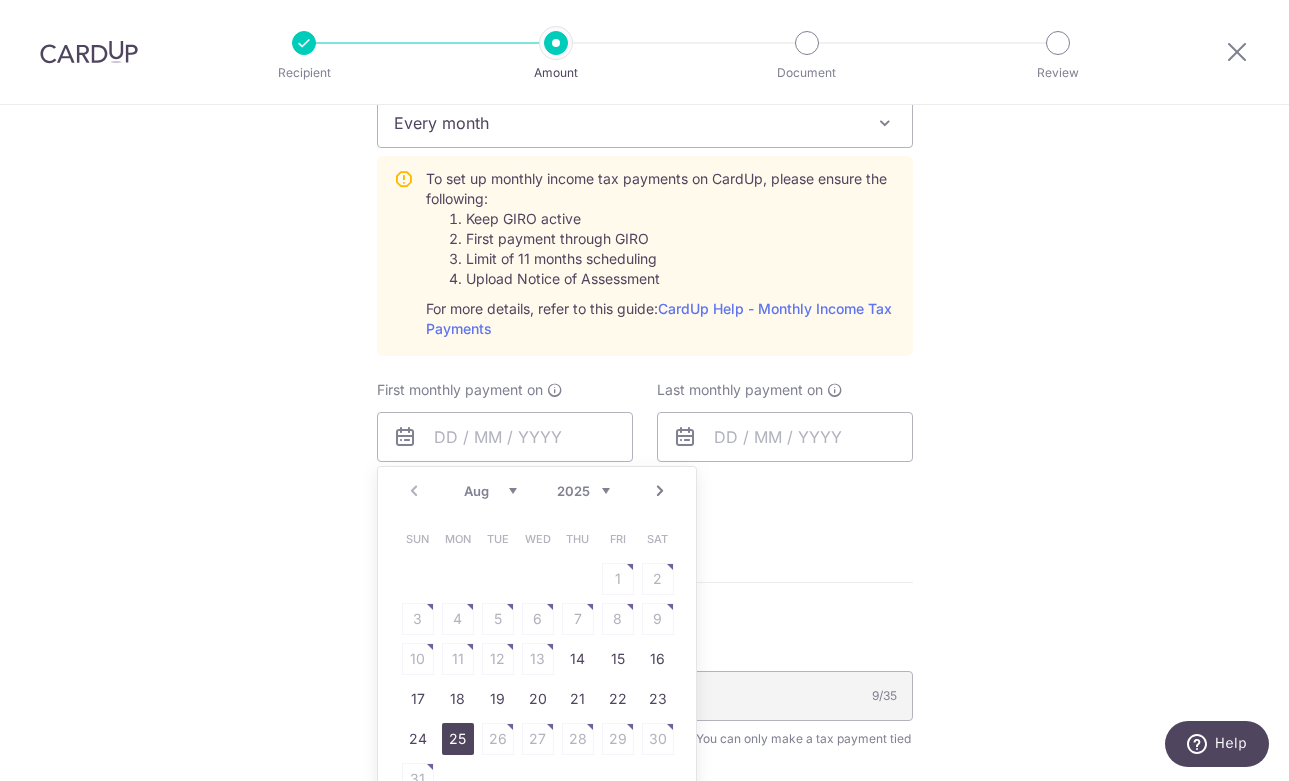 click on "25" at bounding box center (458, 739) 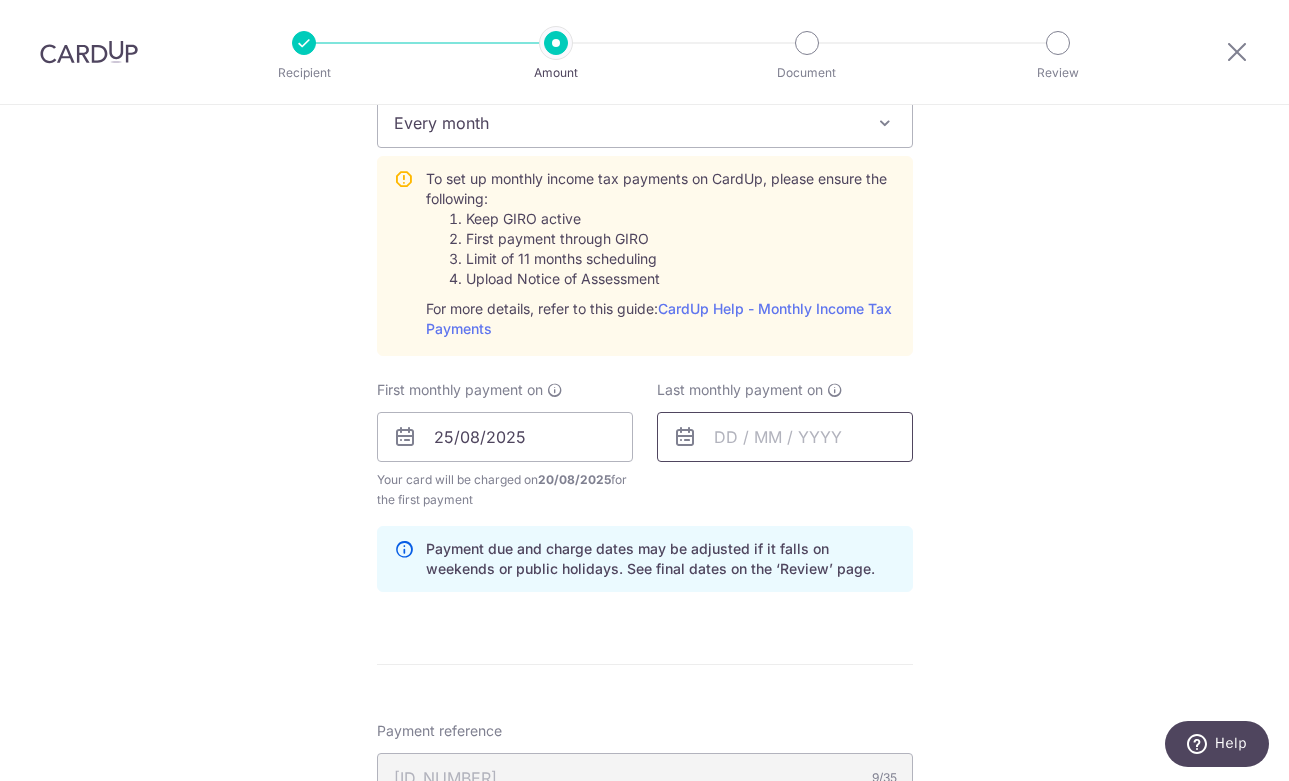 click at bounding box center (785, 437) 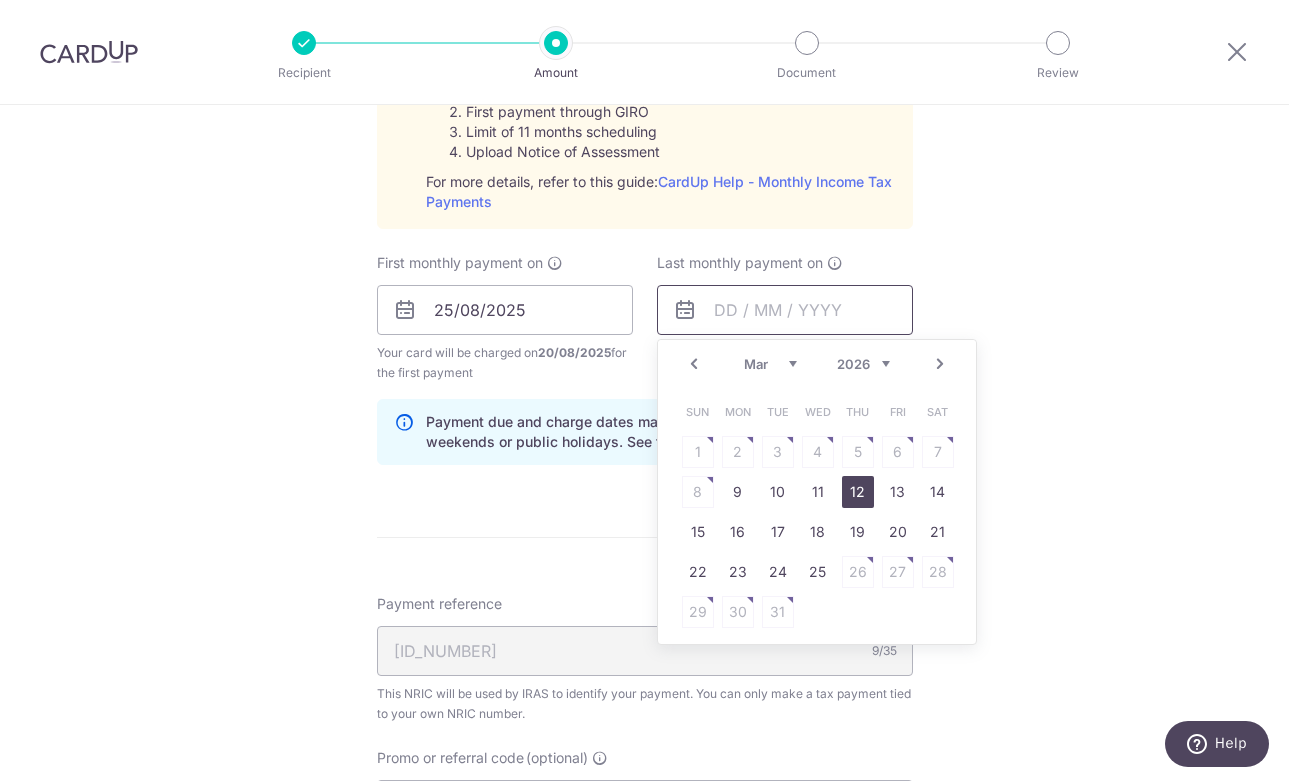 scroll, scrollTop: 1044, scrollLeft: 0, axis: vertical 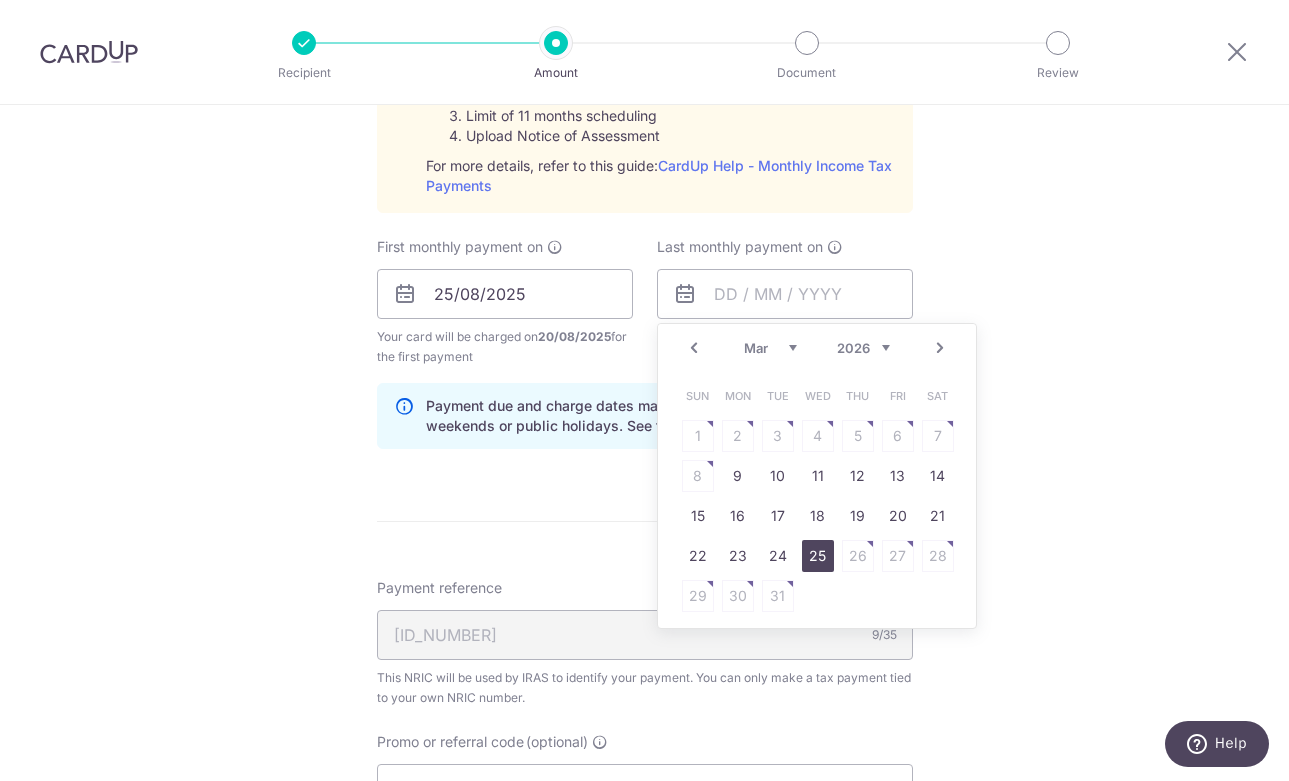 click on "25" at bounding box center [818, 556] 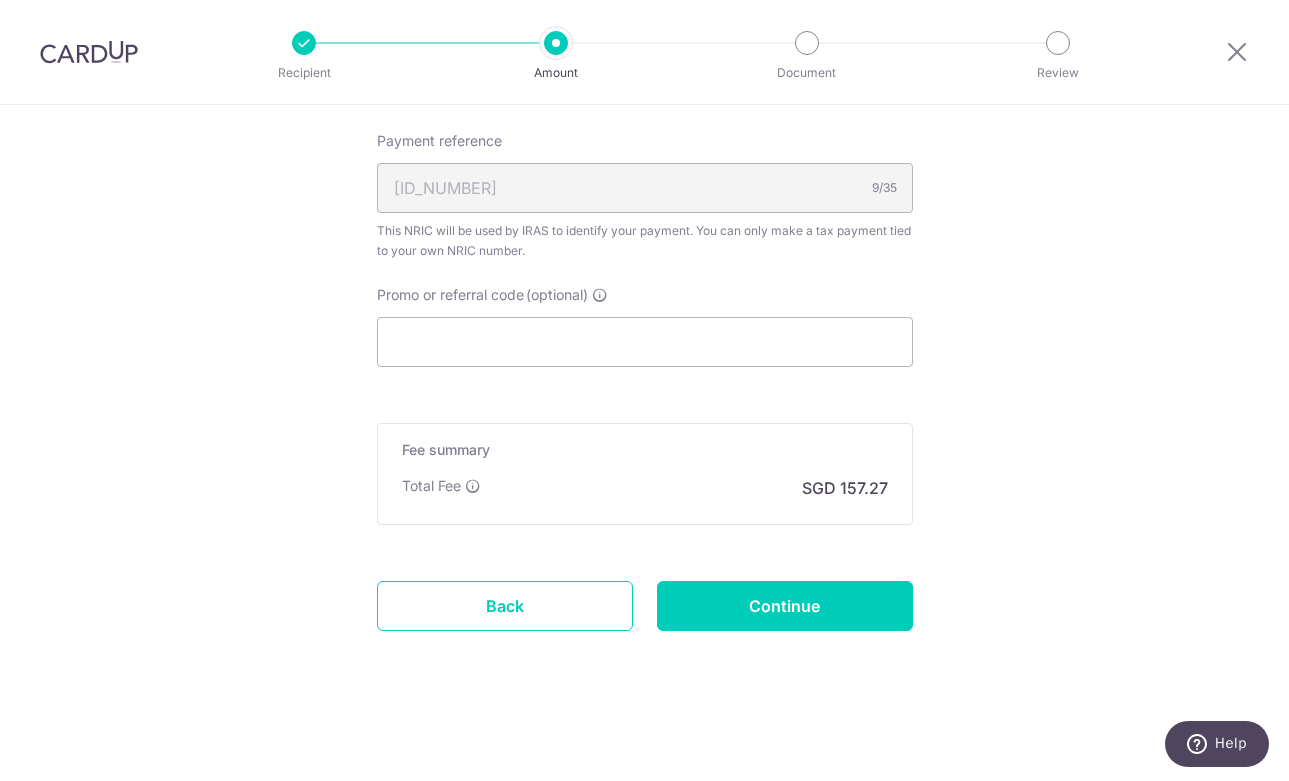 scroll, scrollTop: 1491, scrollLeft: 0, axis: vertical 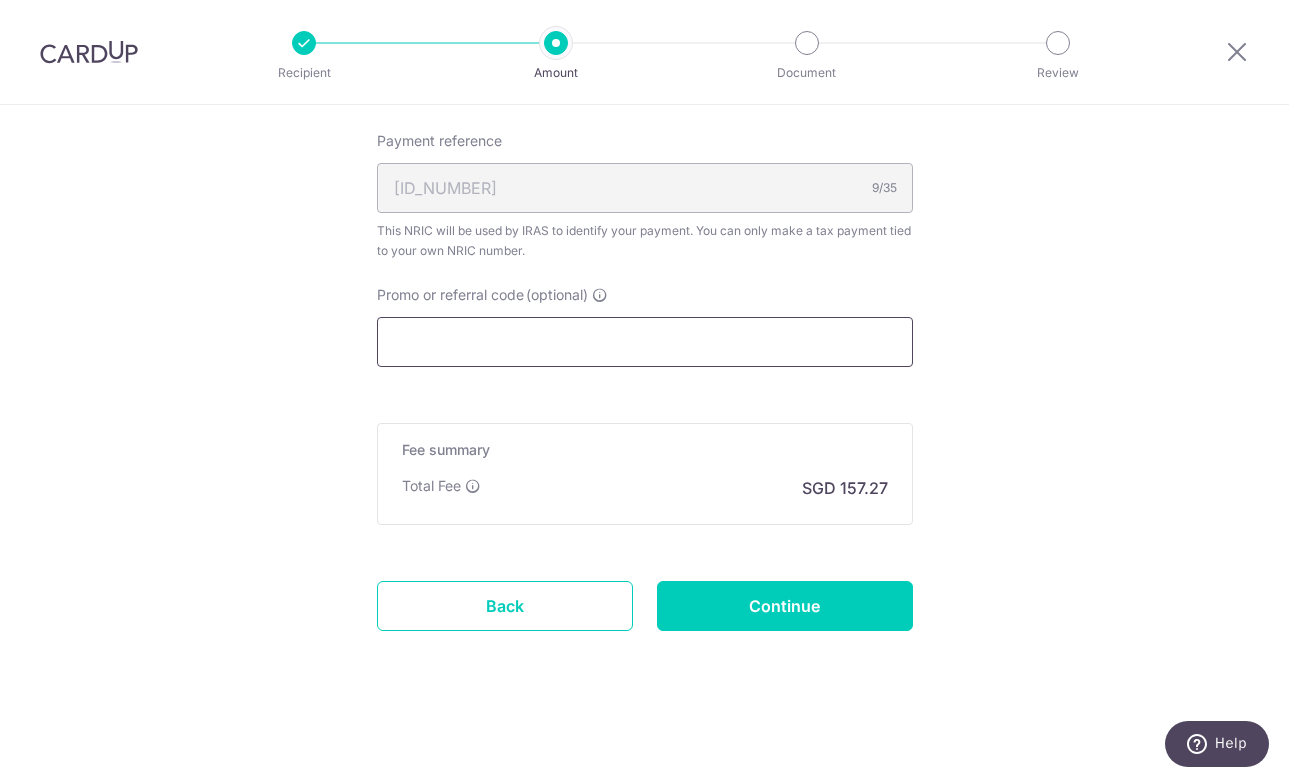 click on "Promo or referral code
(optional)" at bounding box center (645, 342) 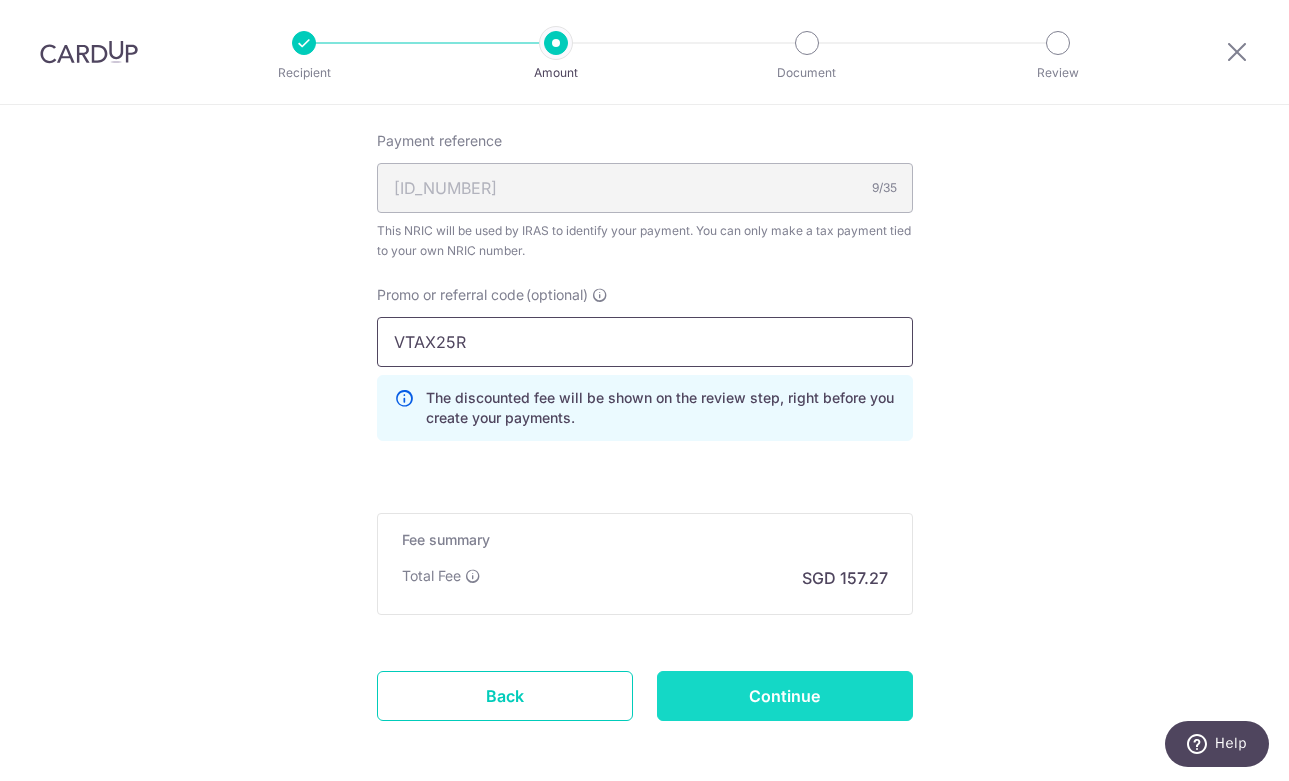 type on "VTAX25R" 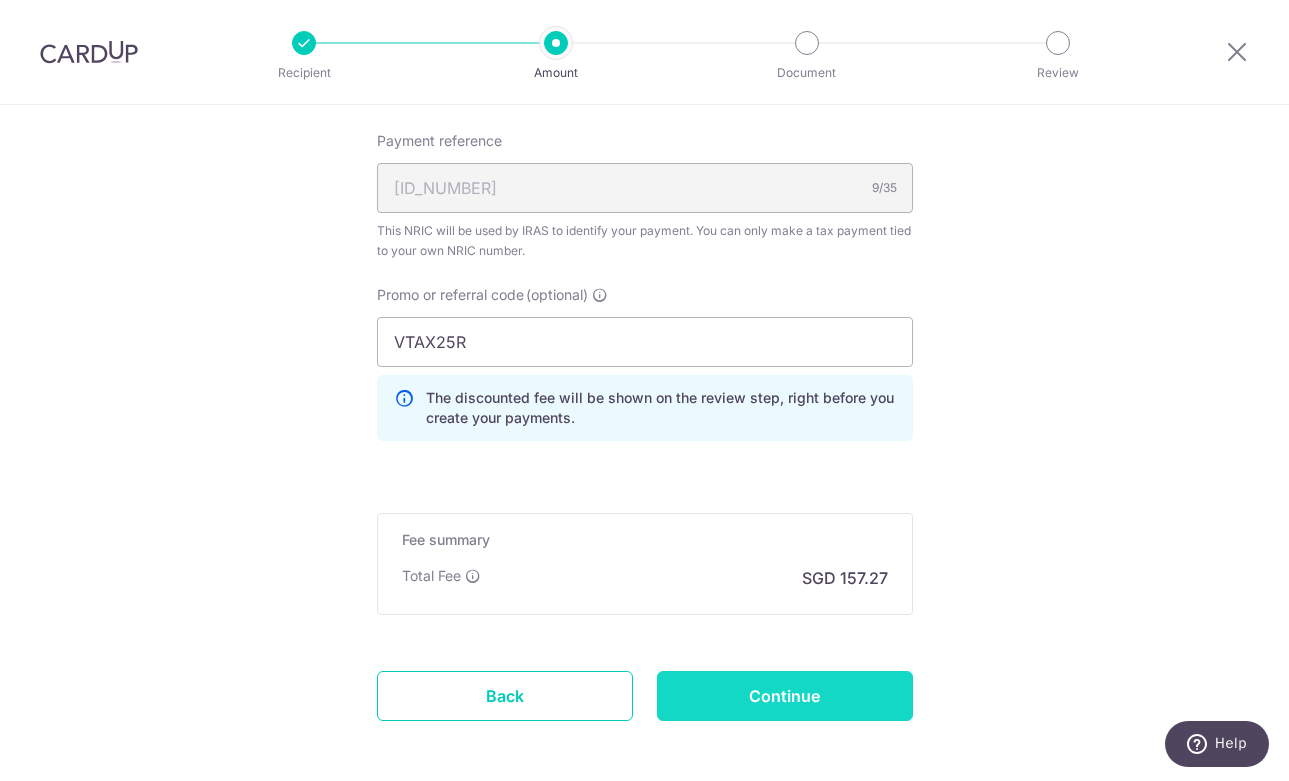 click on "Continue" at bounding box center [785, 696] 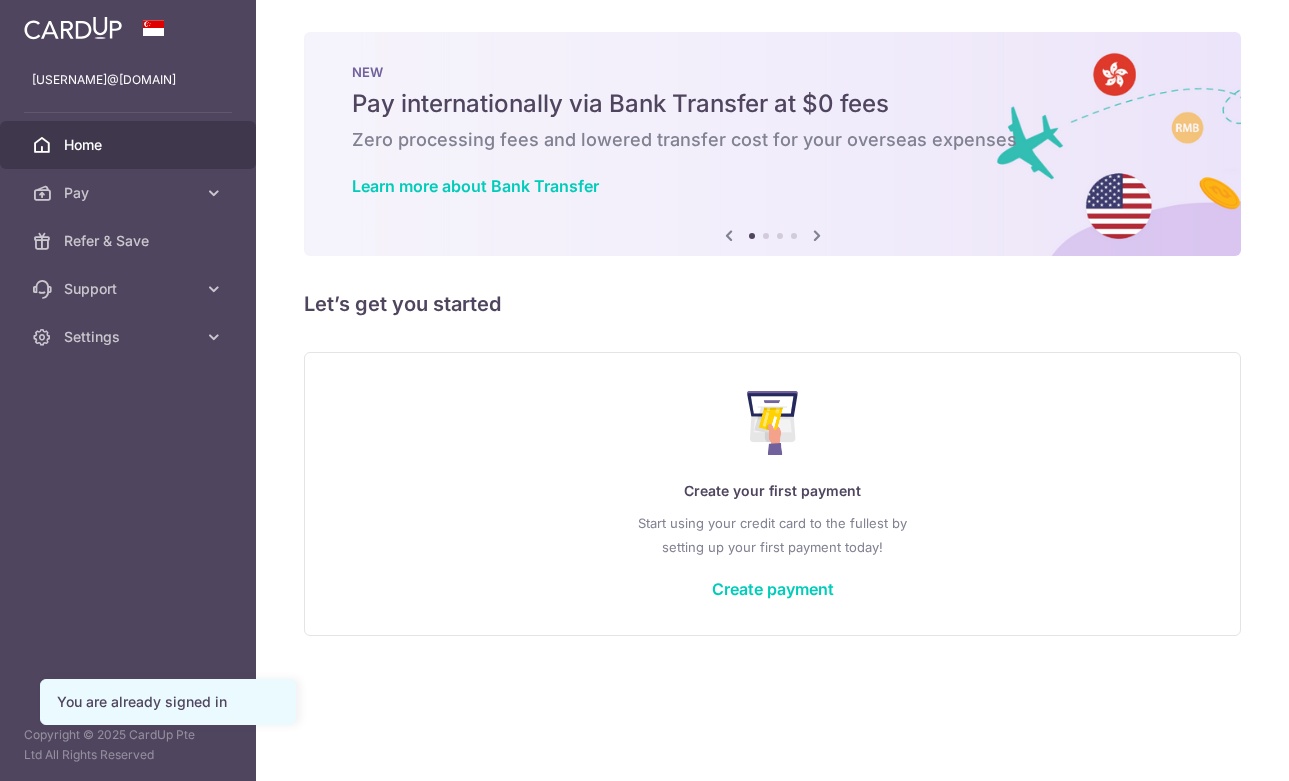 scroll, scrollTop: 0, scrollLeft: 0, axis: both 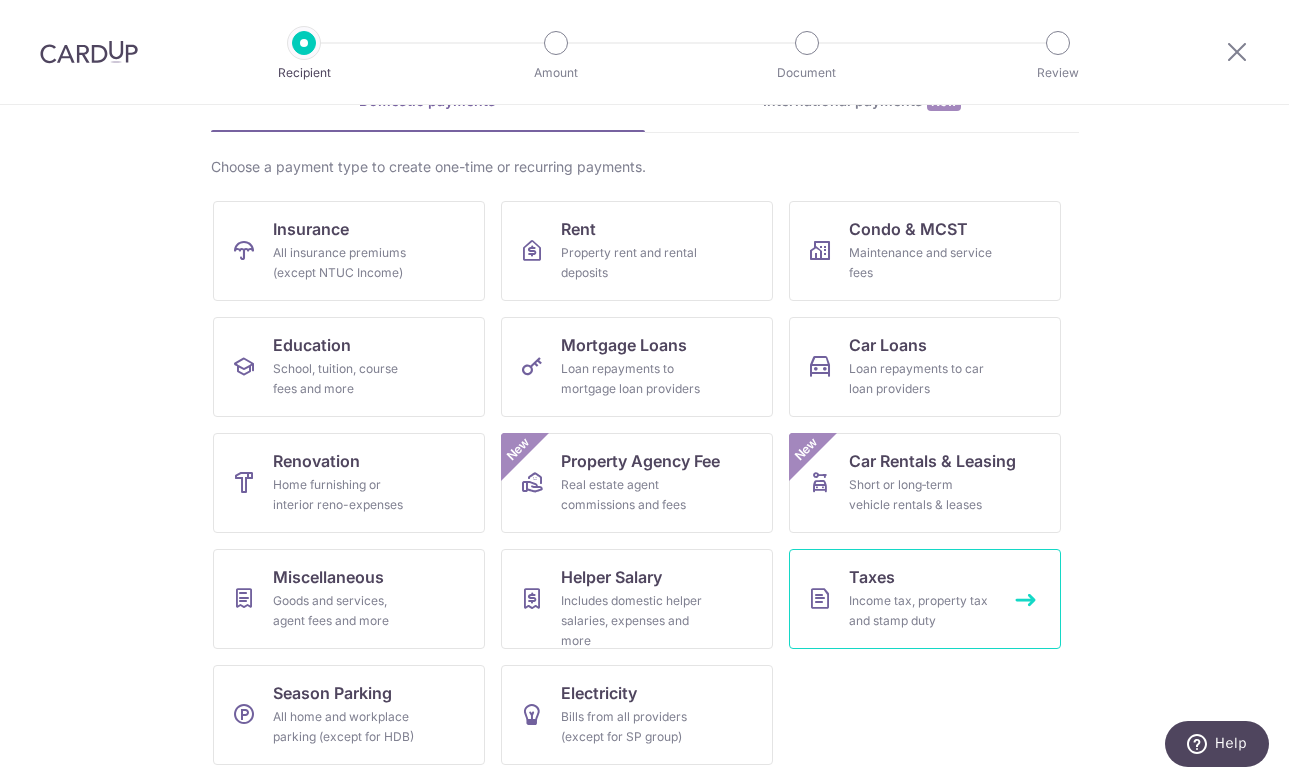 click on "Income tax, property tax and stamp duty" at bounding box center (921, 611) 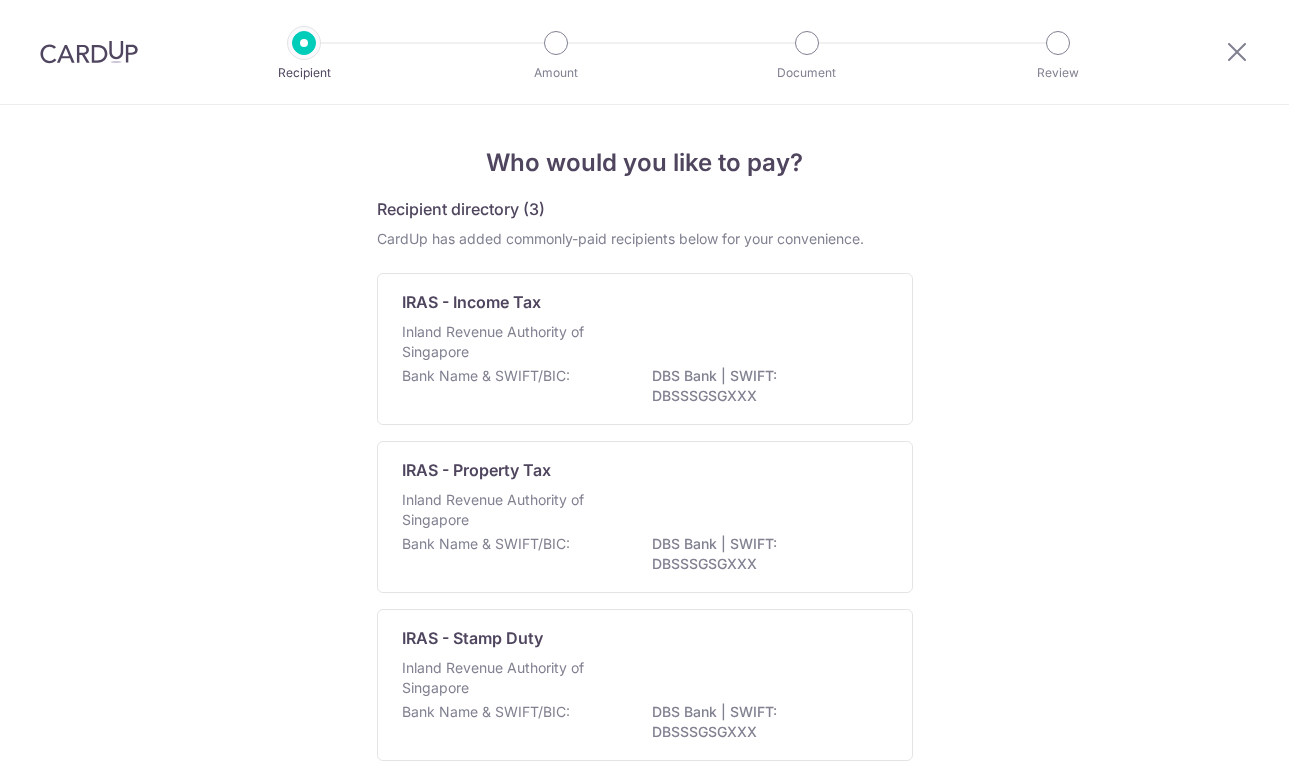 scroll, scrollTop: 0, scrollLeft: 0, axis: both 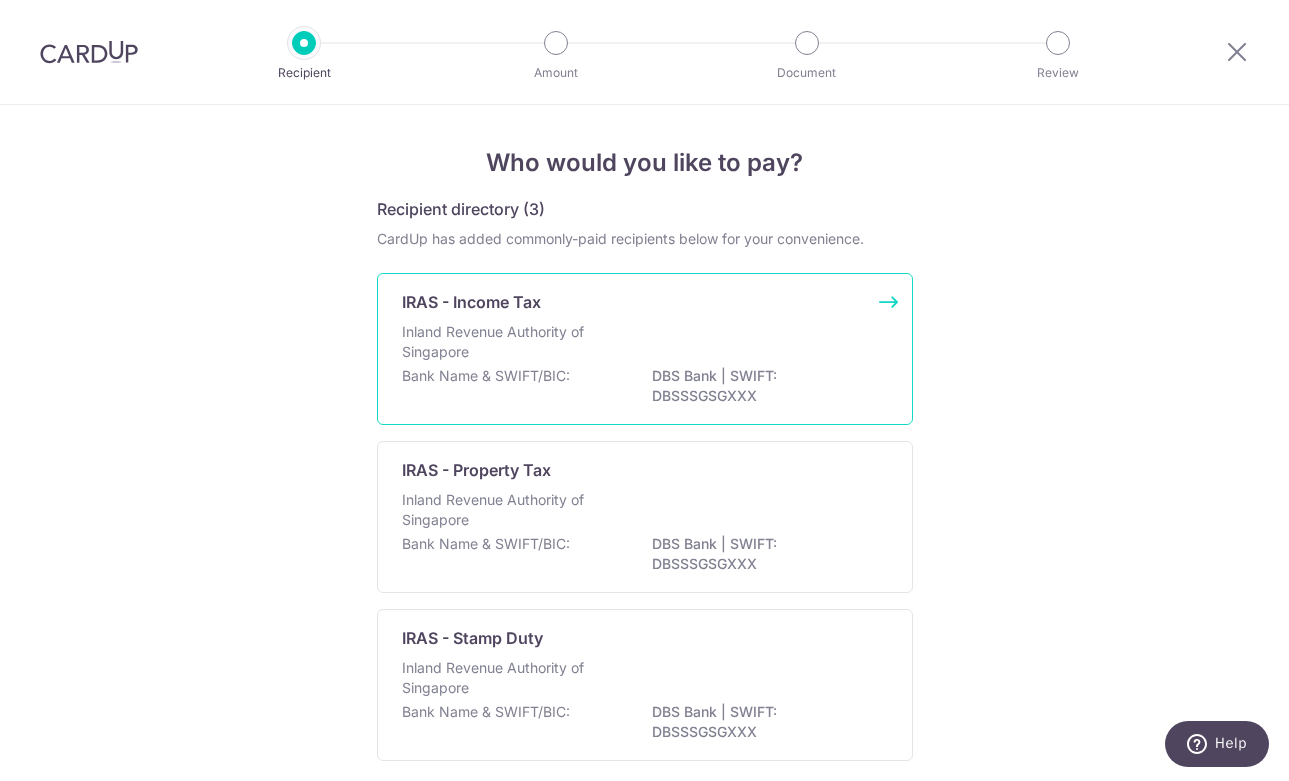 click on "Inland Revenue Authority of Singapore" at bounding box center (508, 342) 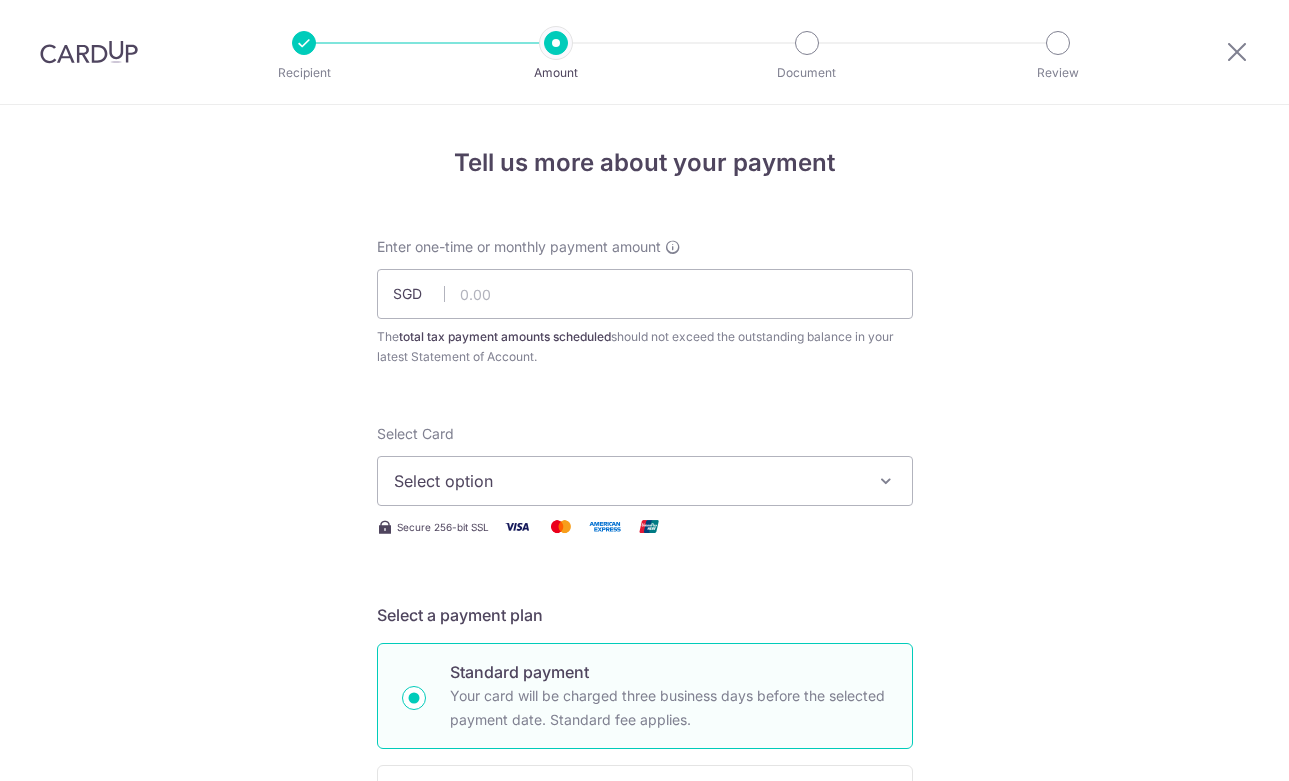 scroll, scrollTop: 0, scrollLeft: 0, axis: both 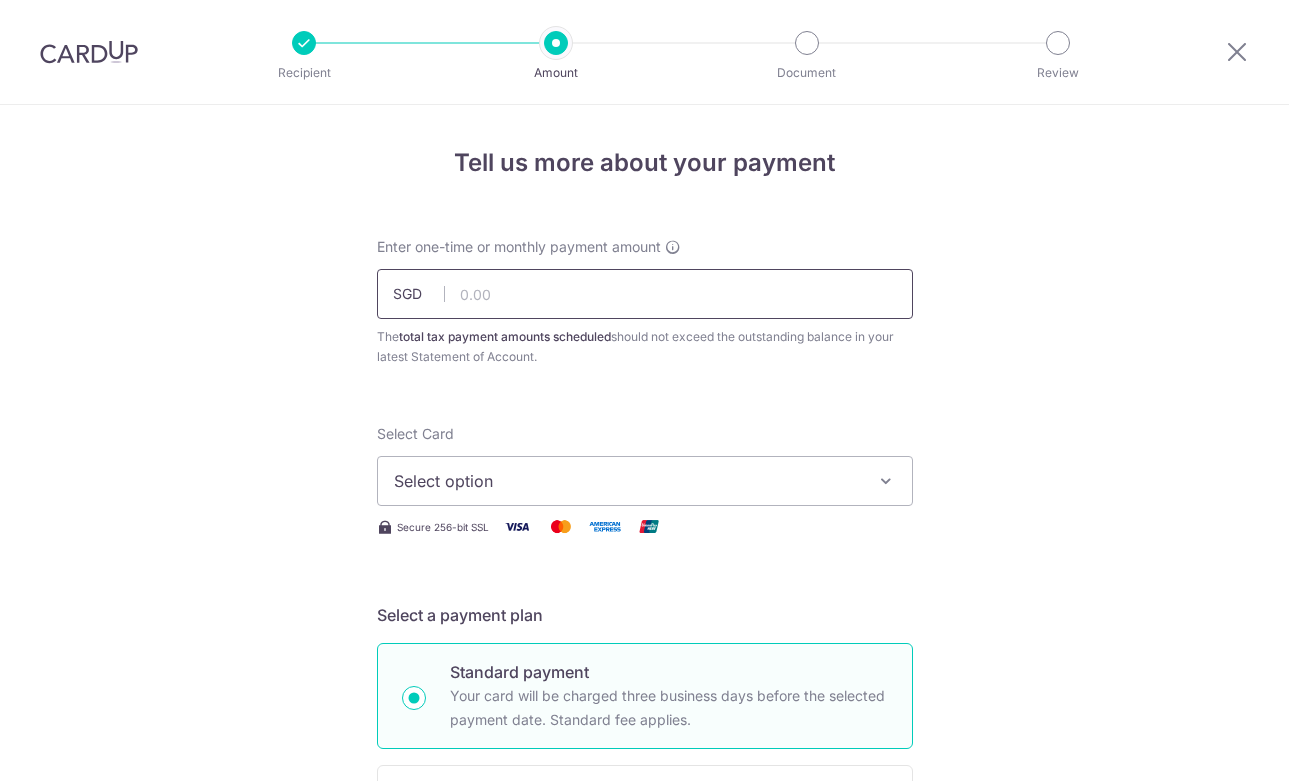 click at bounding box center [645, 294] 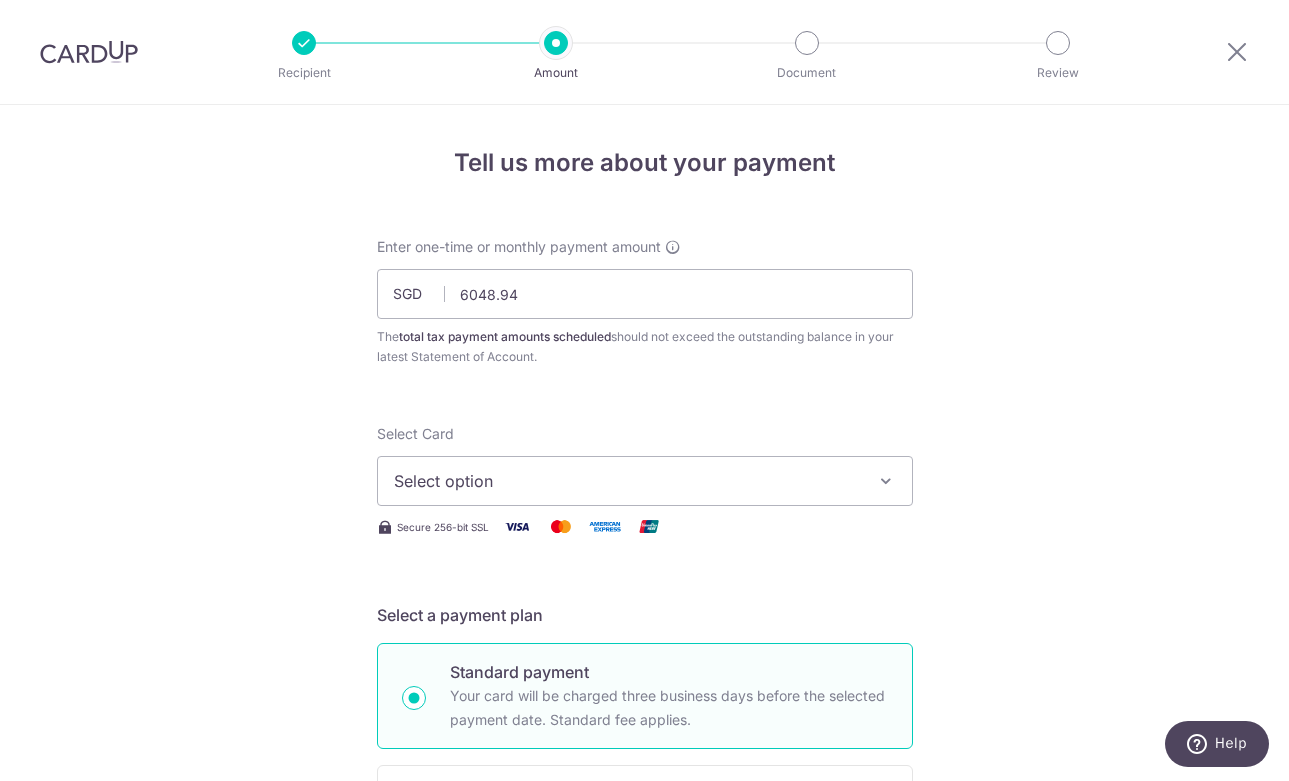 type on "6,048.94" 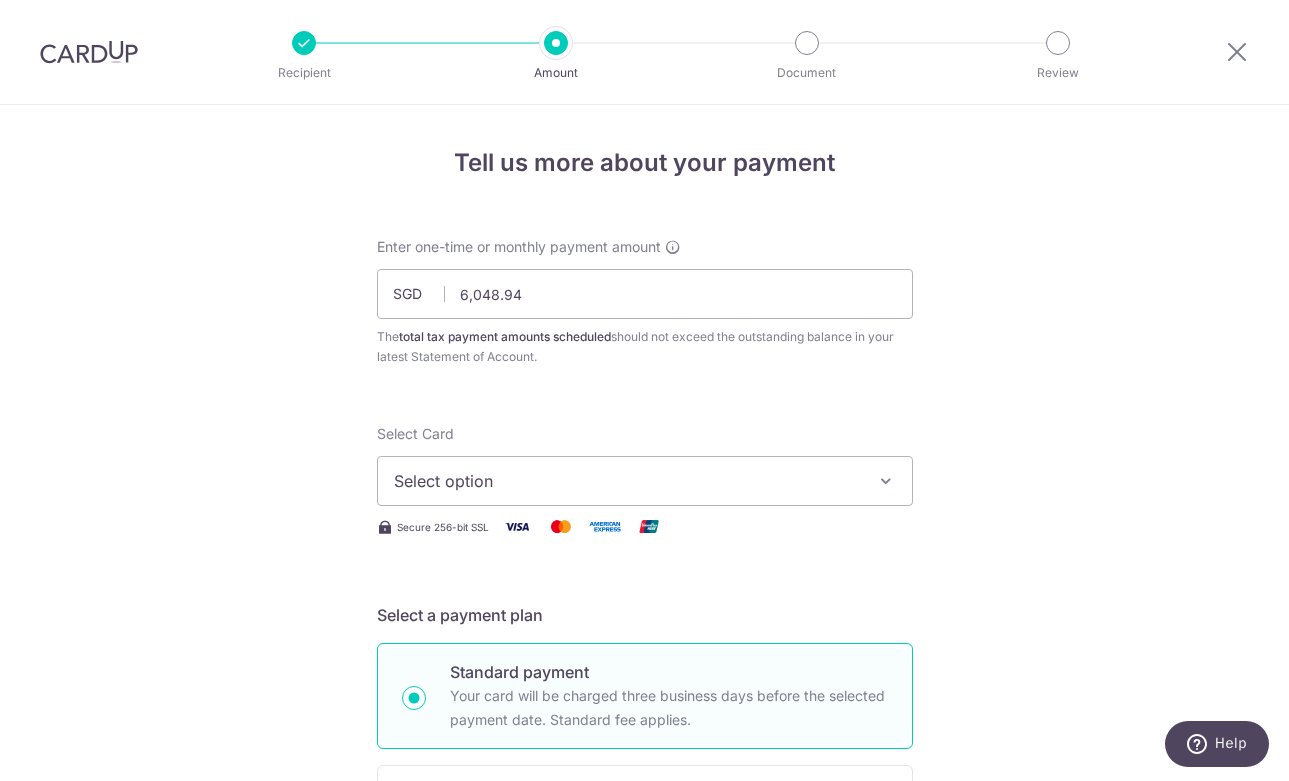 click on "Select option" at bounding box center (645, 481) 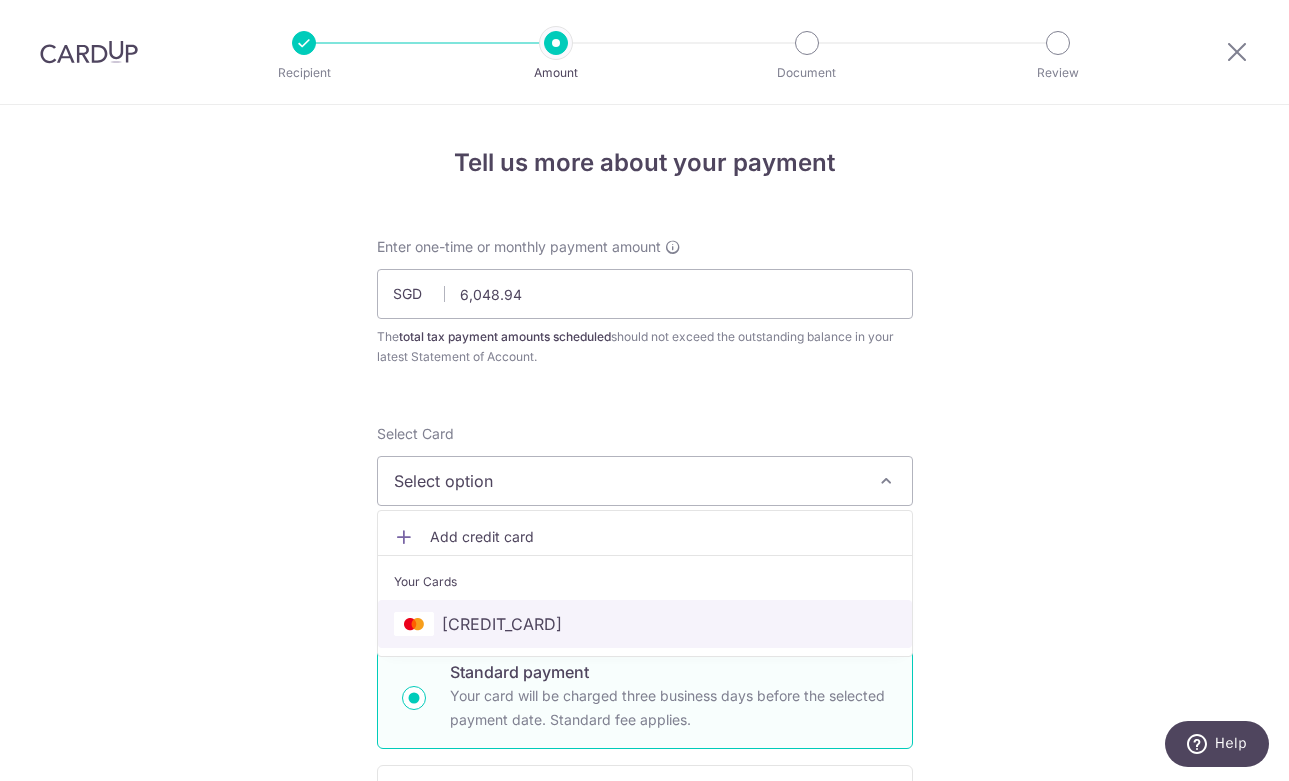 click on "**** [LAST_FOUR]" at bounding box center [502, 624] 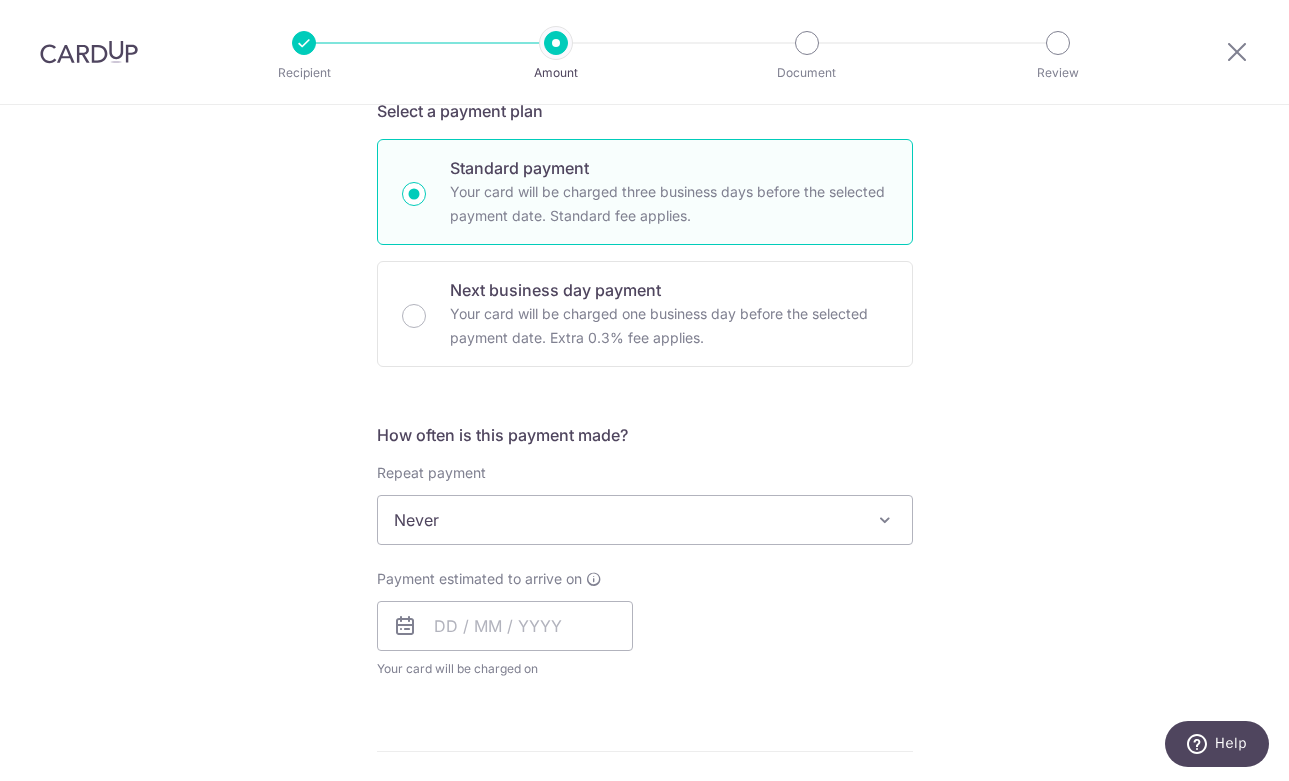 scroll, scrollTop: 515, scrollLeft: 0, axis: vertical 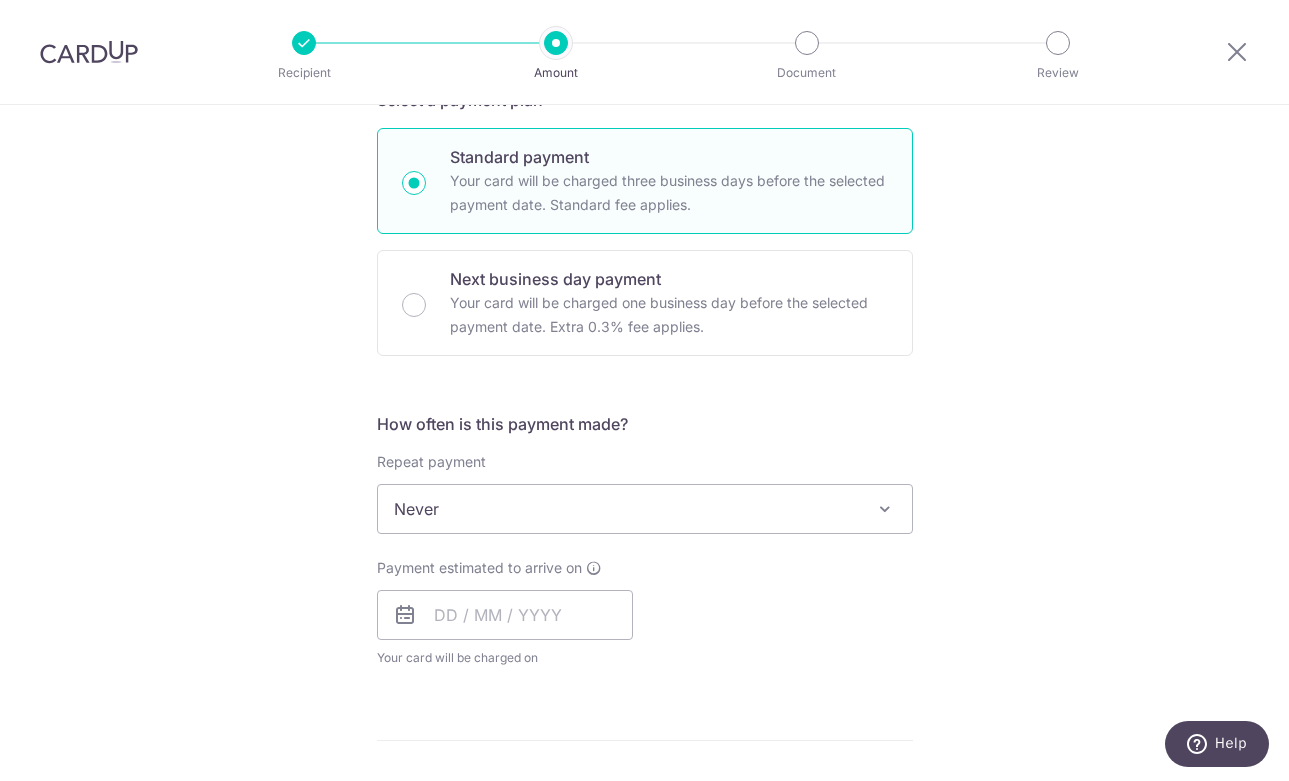 click on "Never" at bounding box center (645, 509) 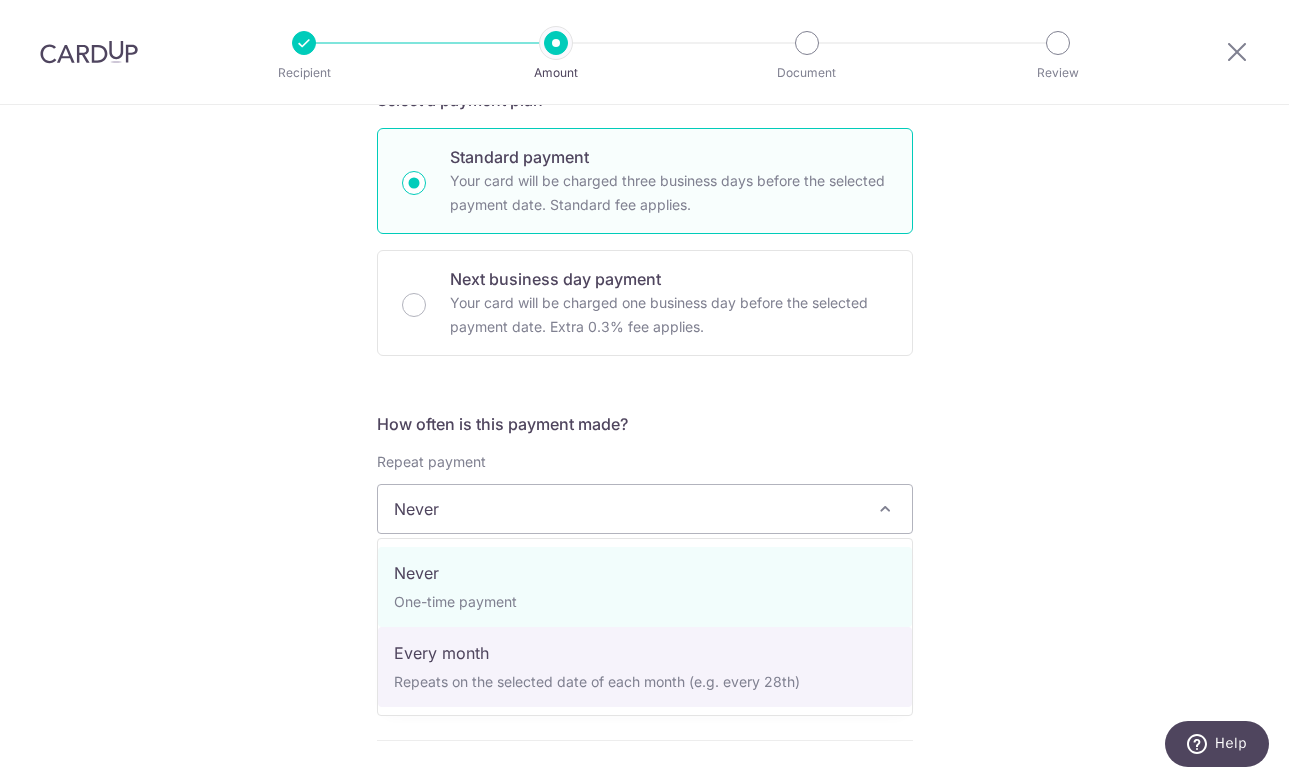select on "3" 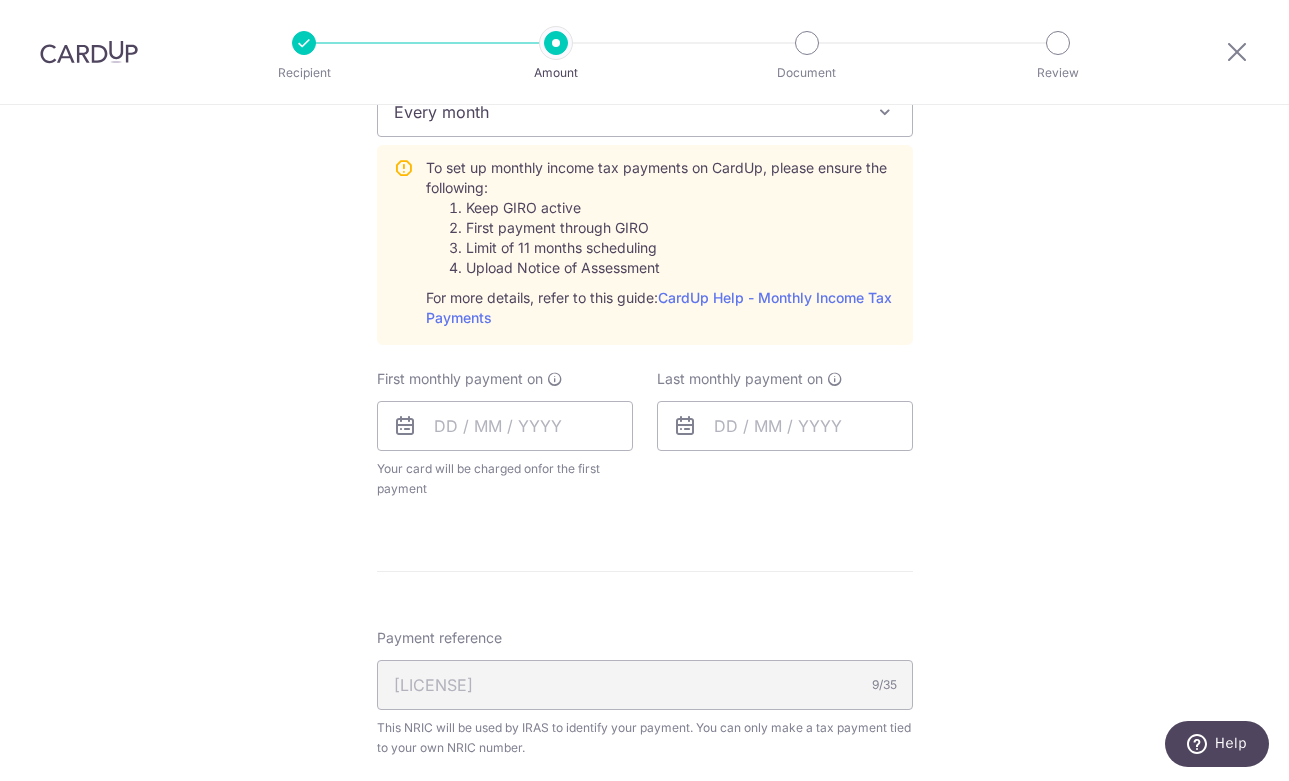 scroll, scrollTop: 922, scrollLeft: 0, axis: vertical 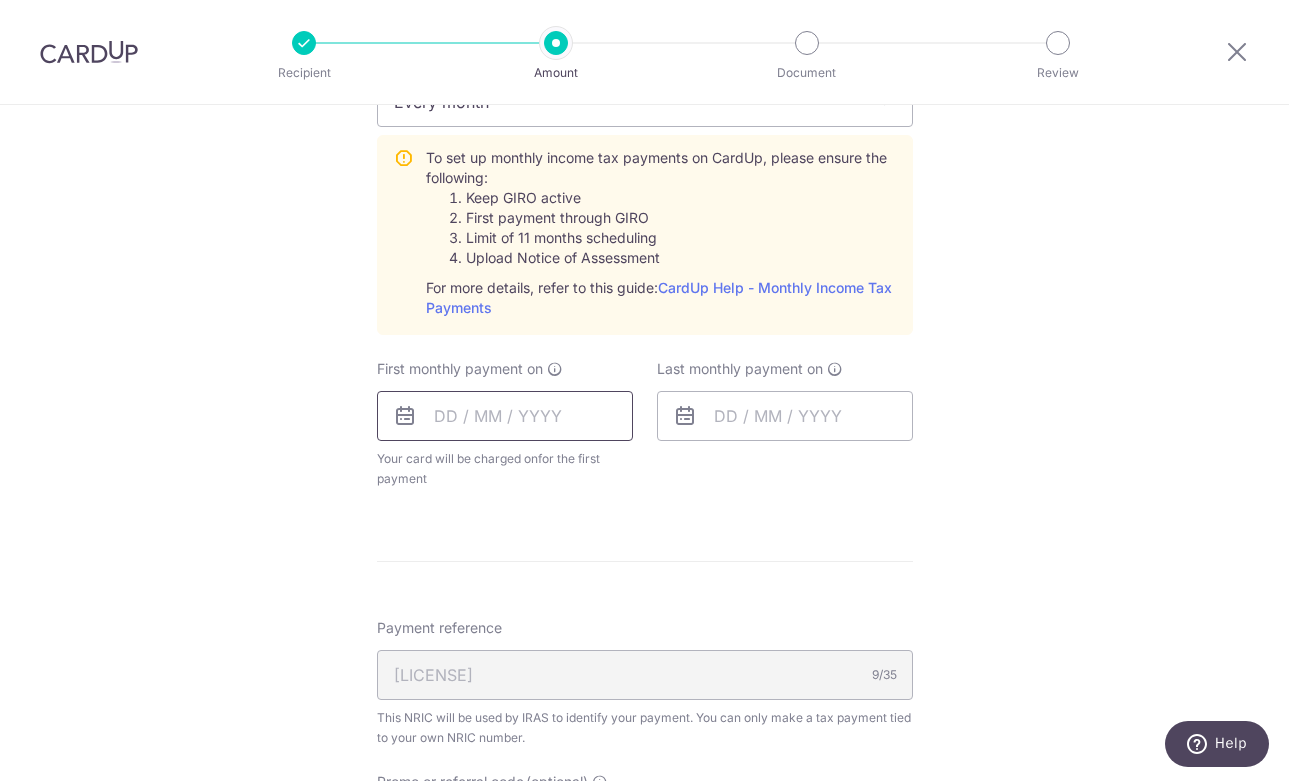 click at bounding box center [505, 416] 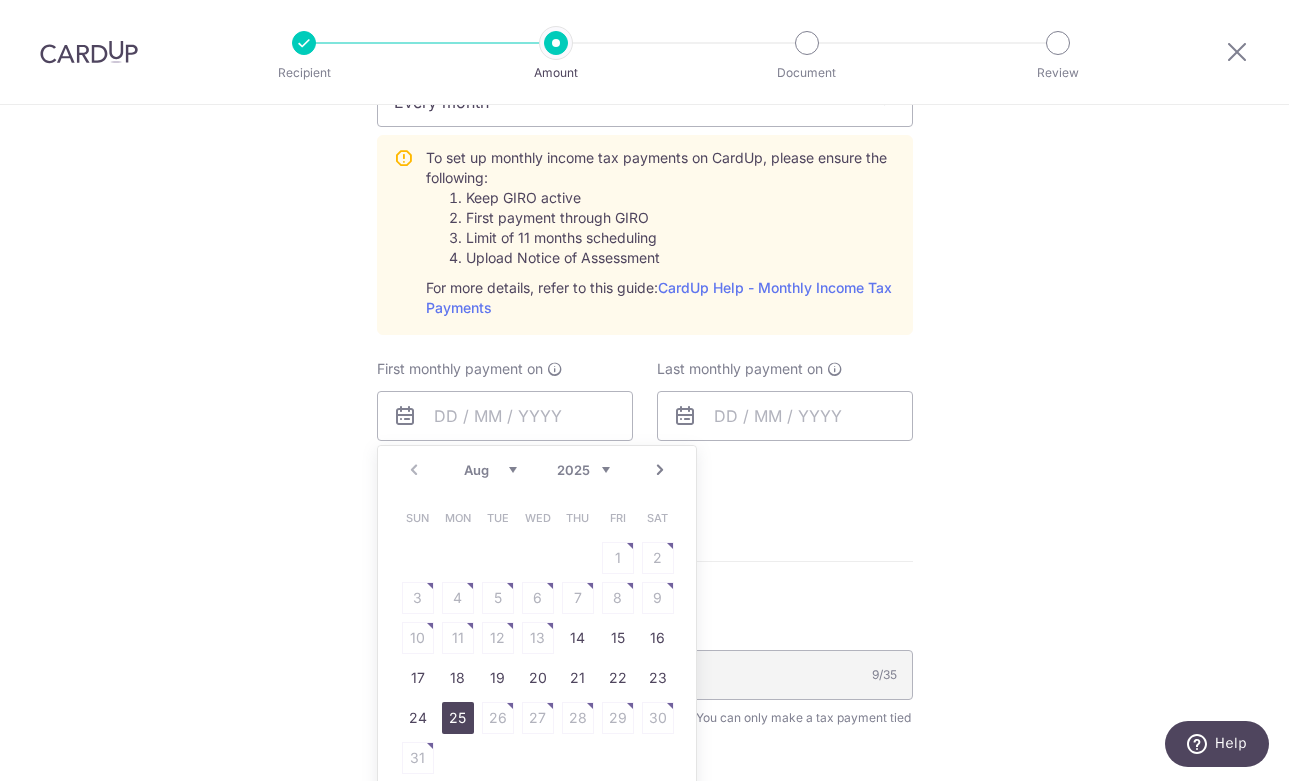 click on "25" at bounding box center (458, 718) 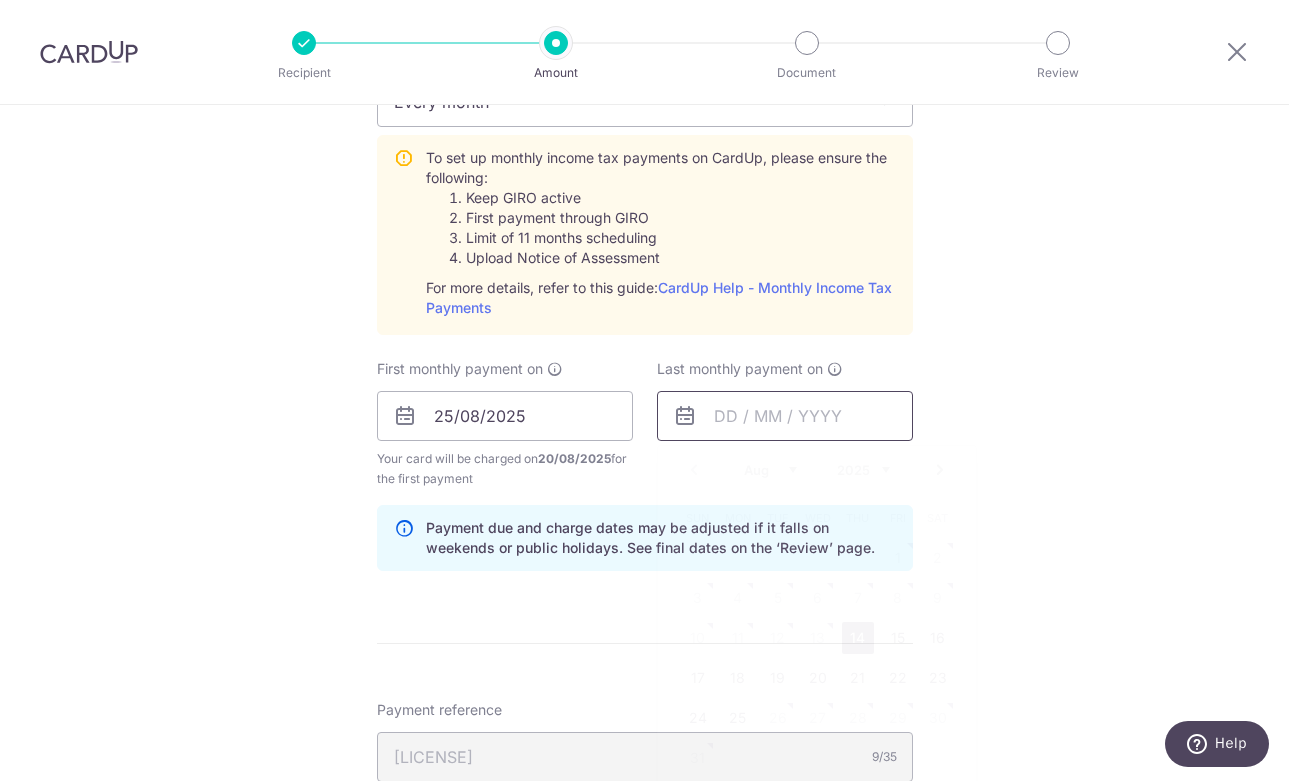 click at bounding box center [785, 416] 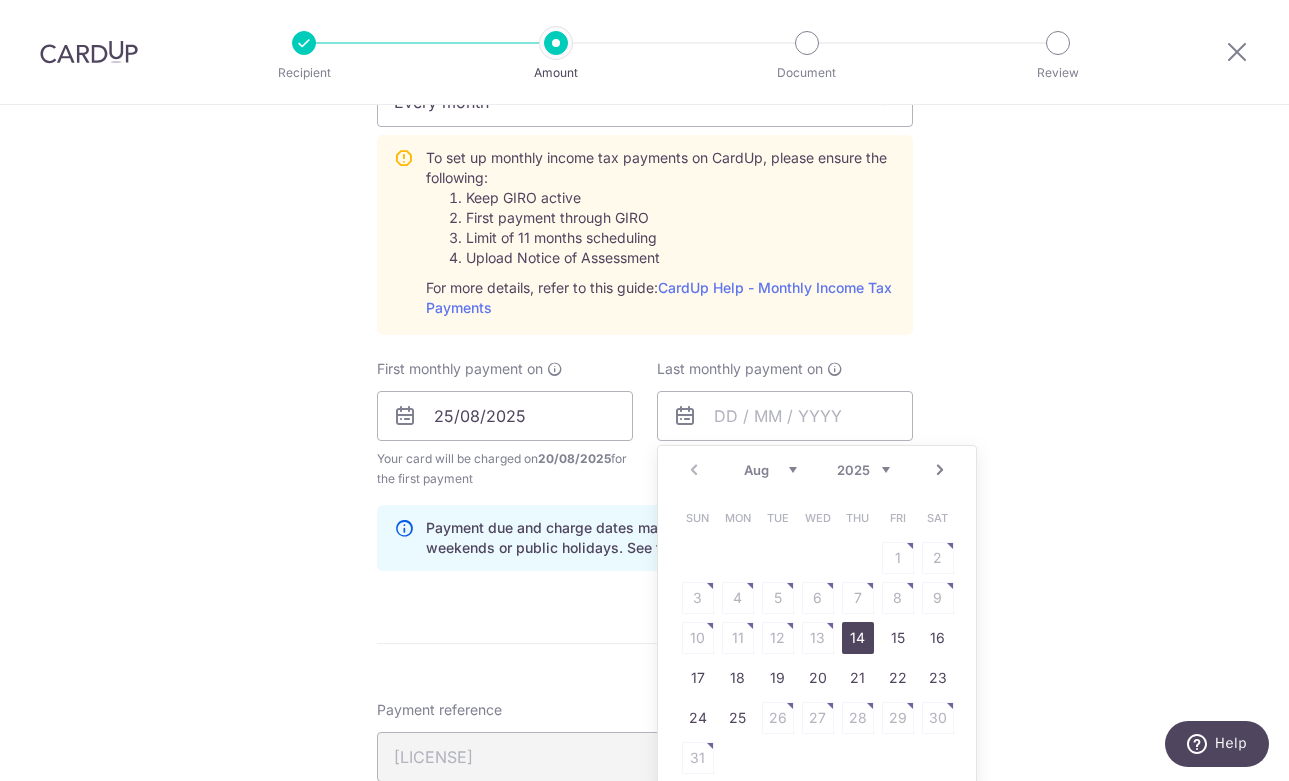 click on "Prev Next Aug Sep Oct Nov Dec 2025 2026" at bounding box center (817, 470) 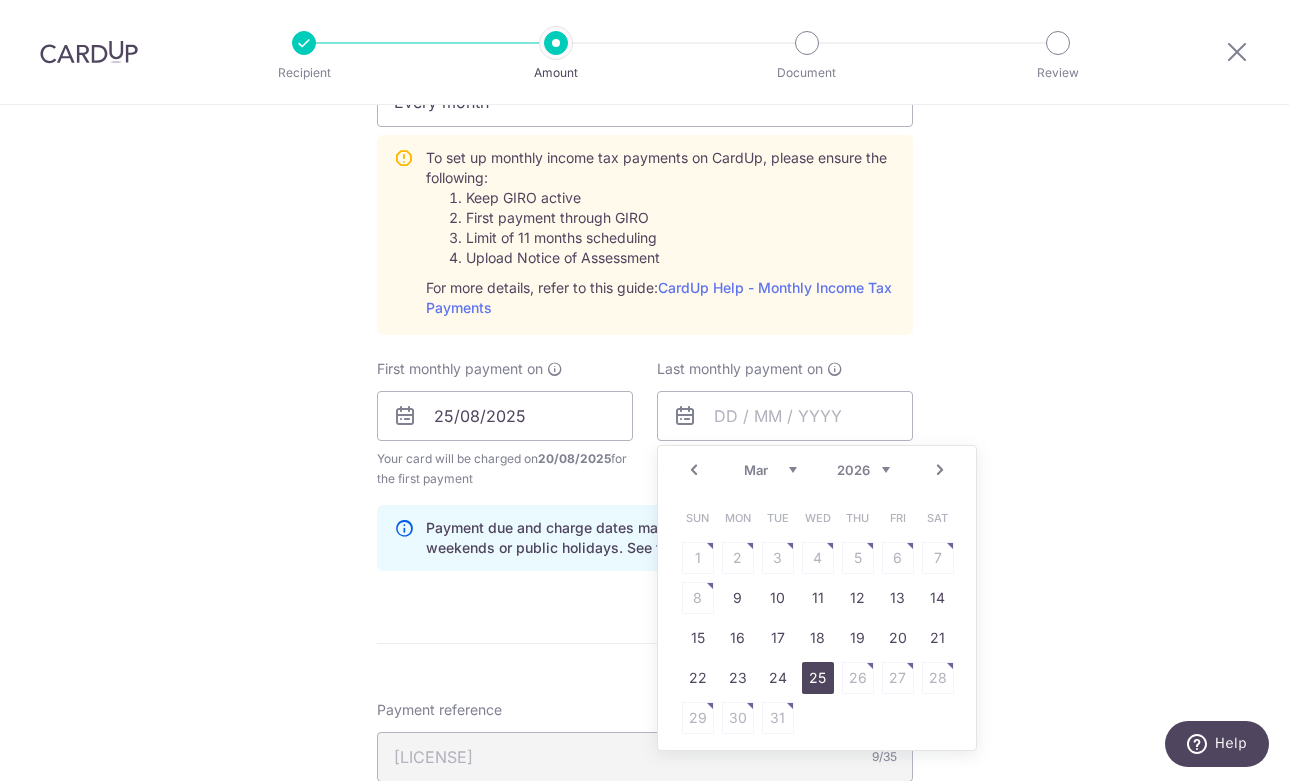 click on "25" at bounding box center (818, 678) 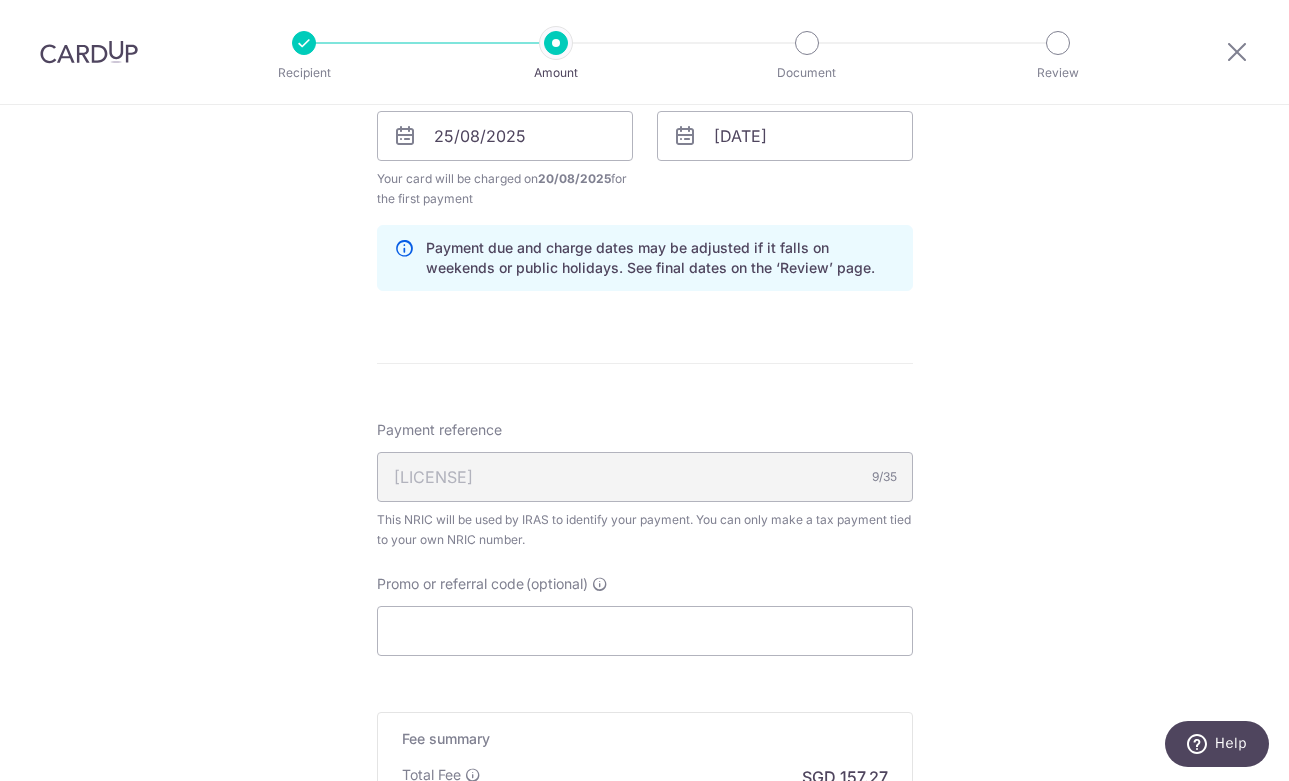 scroll, scrollTop: 1214, scrollLeft: 0, axis: vertical 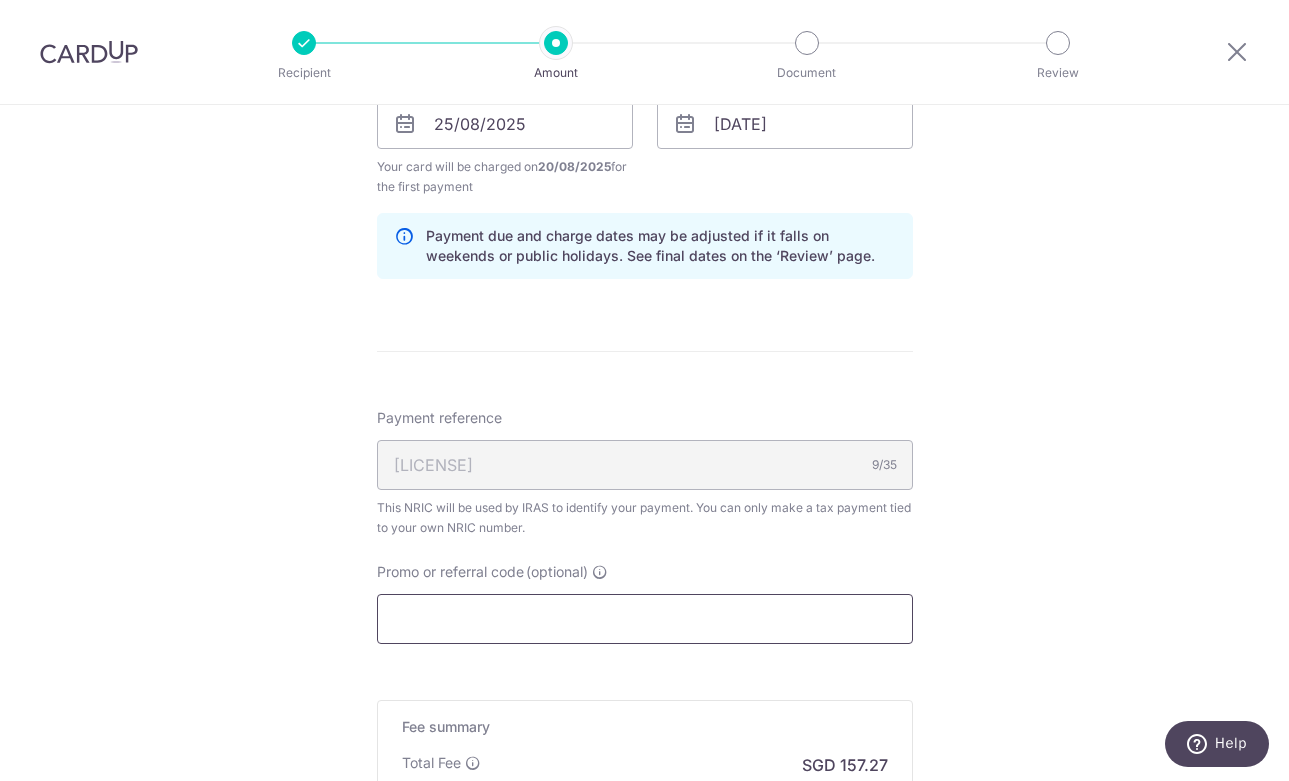 click on "Promo or referral code
(optional)" at bounding box center [645, 619] 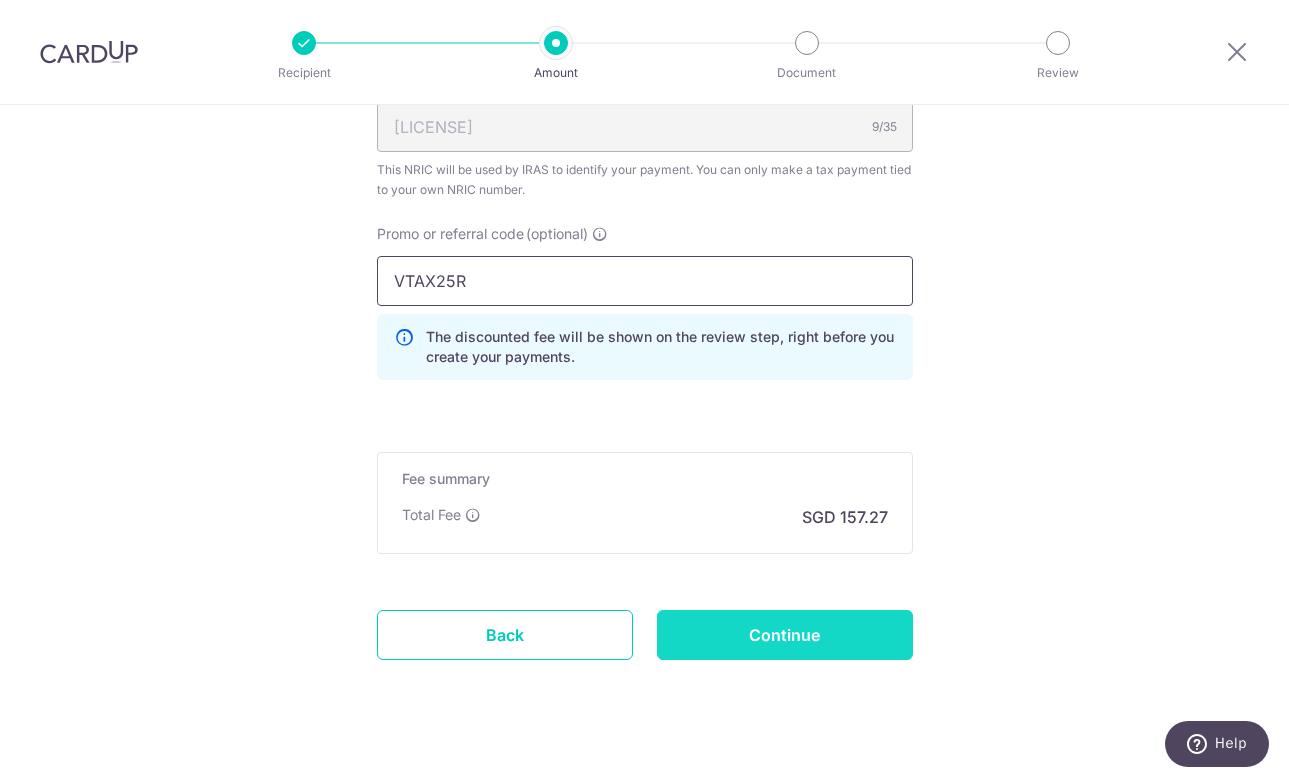 scroll, scrollTop: 1572, scrollLeft: 0, axis: vertical 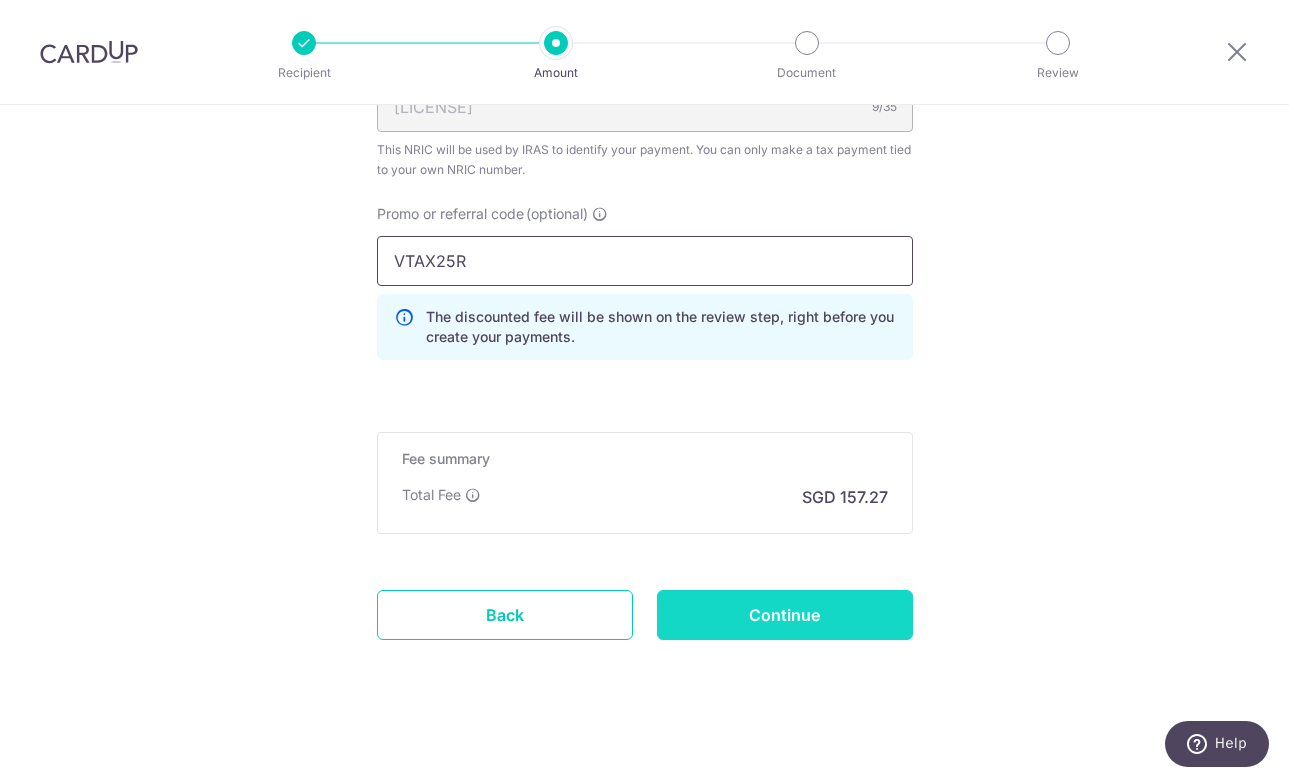 type on "VTAX25R" 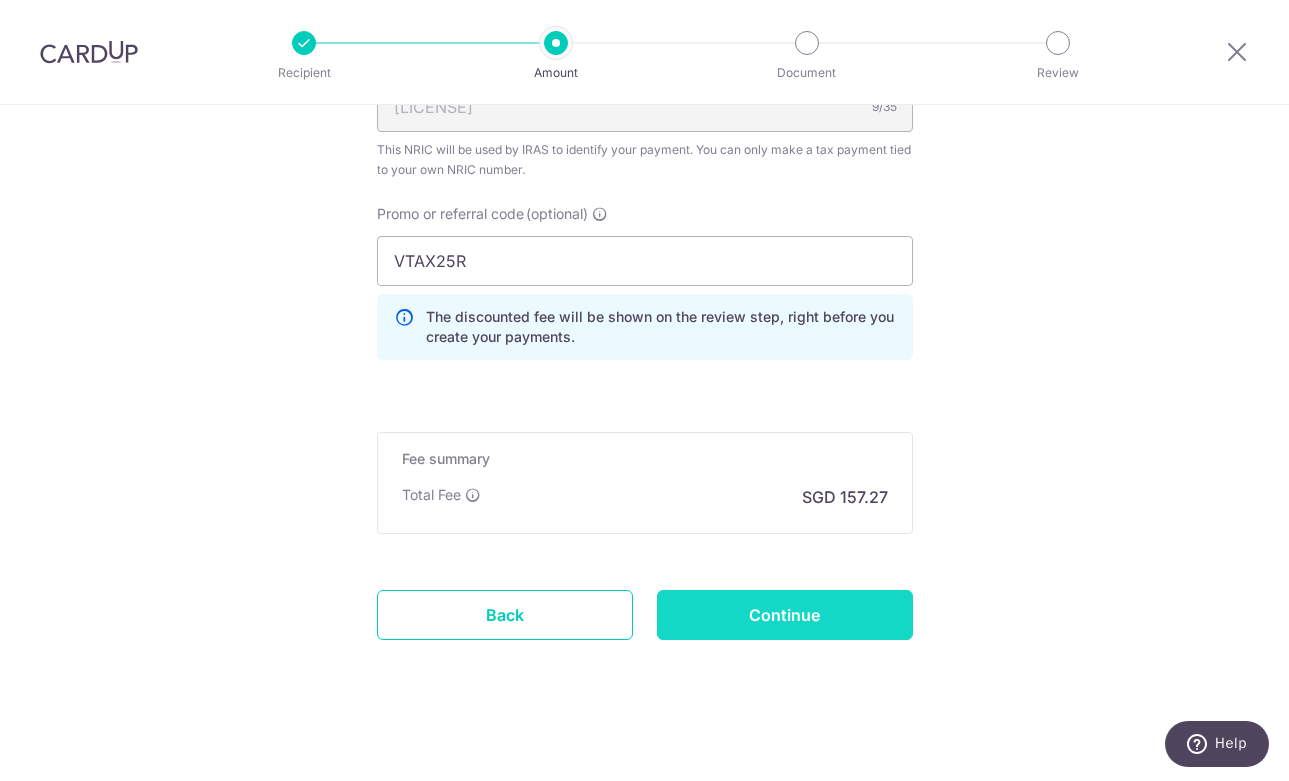 click on "Continue" at bounding box center [785, 615] 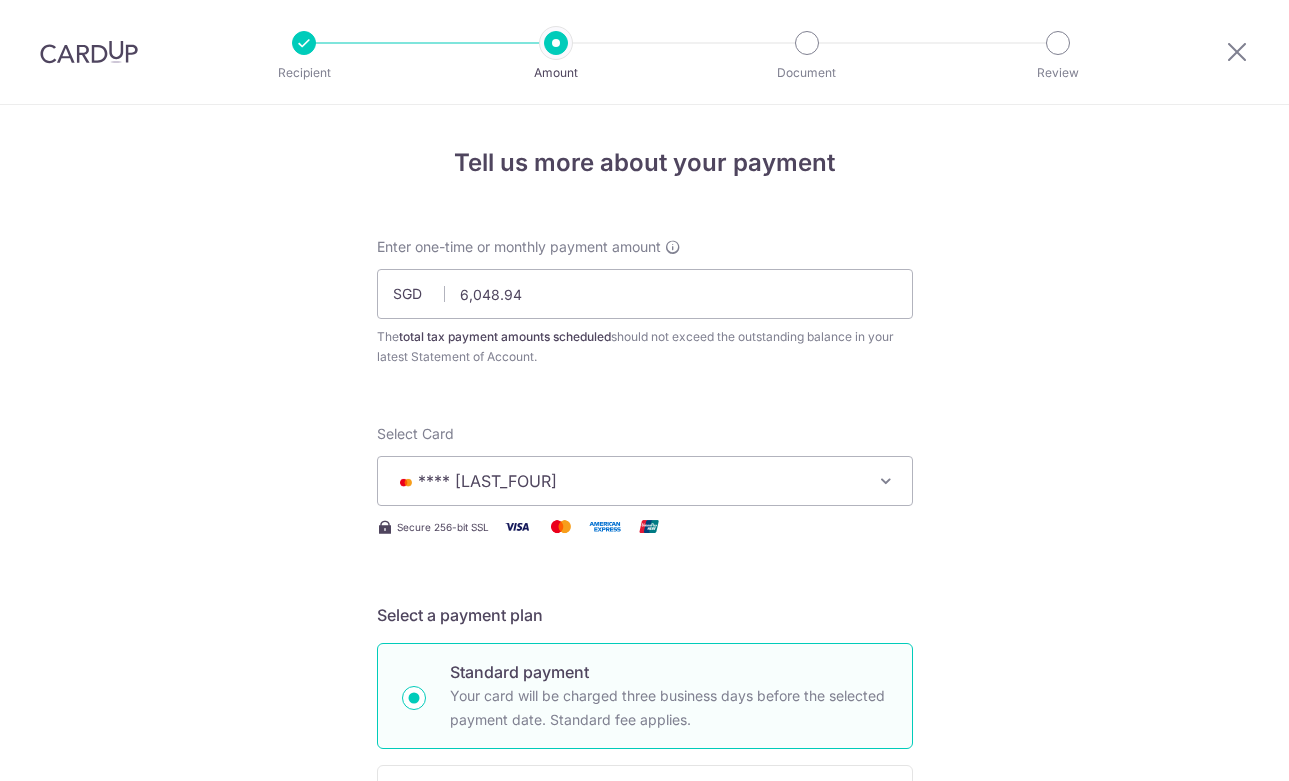 scroll, scrollTop: 0, scrollLeft: 0, axis: both 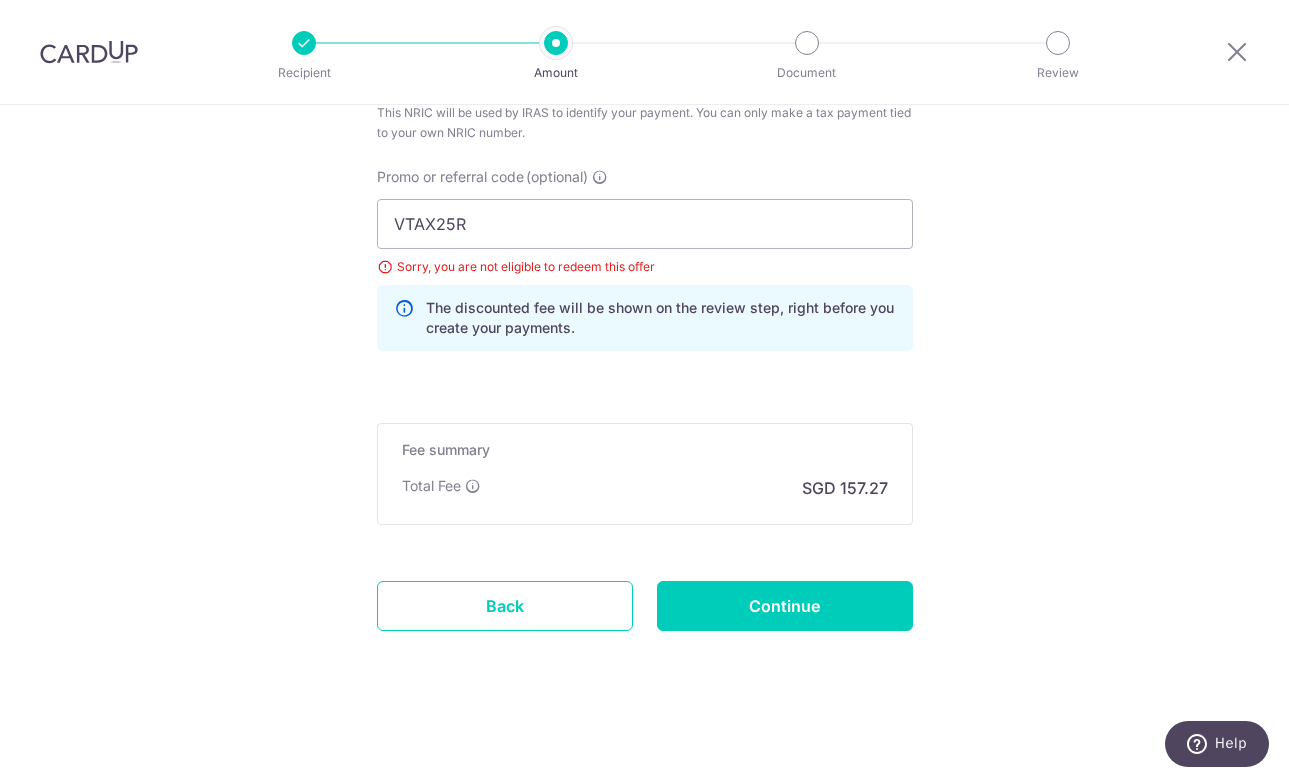 click on "Sorry, you are not eligible to redeem this offer" at bounding box center (645, 267) 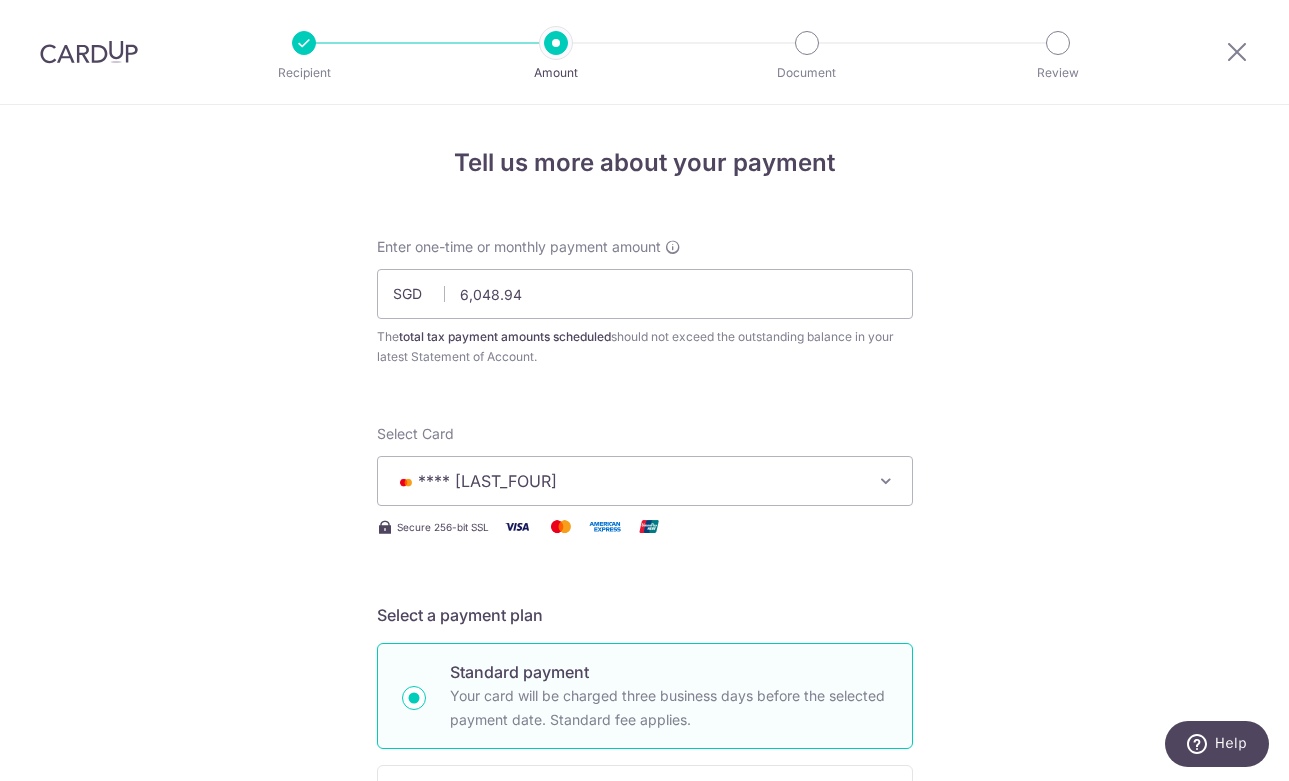 scroll, scrollTop: 0, scrollLeft: 0, axis: both 